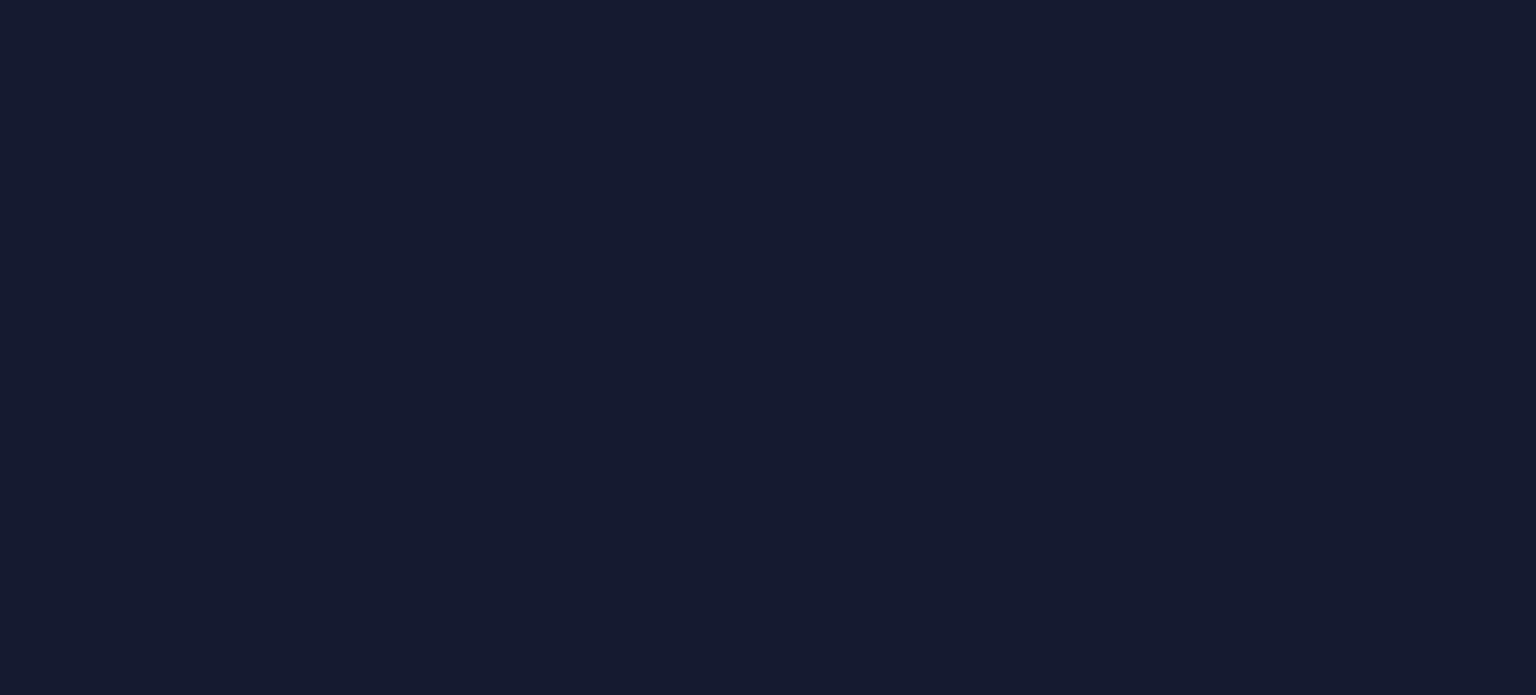scroll, scrollTop: 0, scrollLeft: 0, axis: both 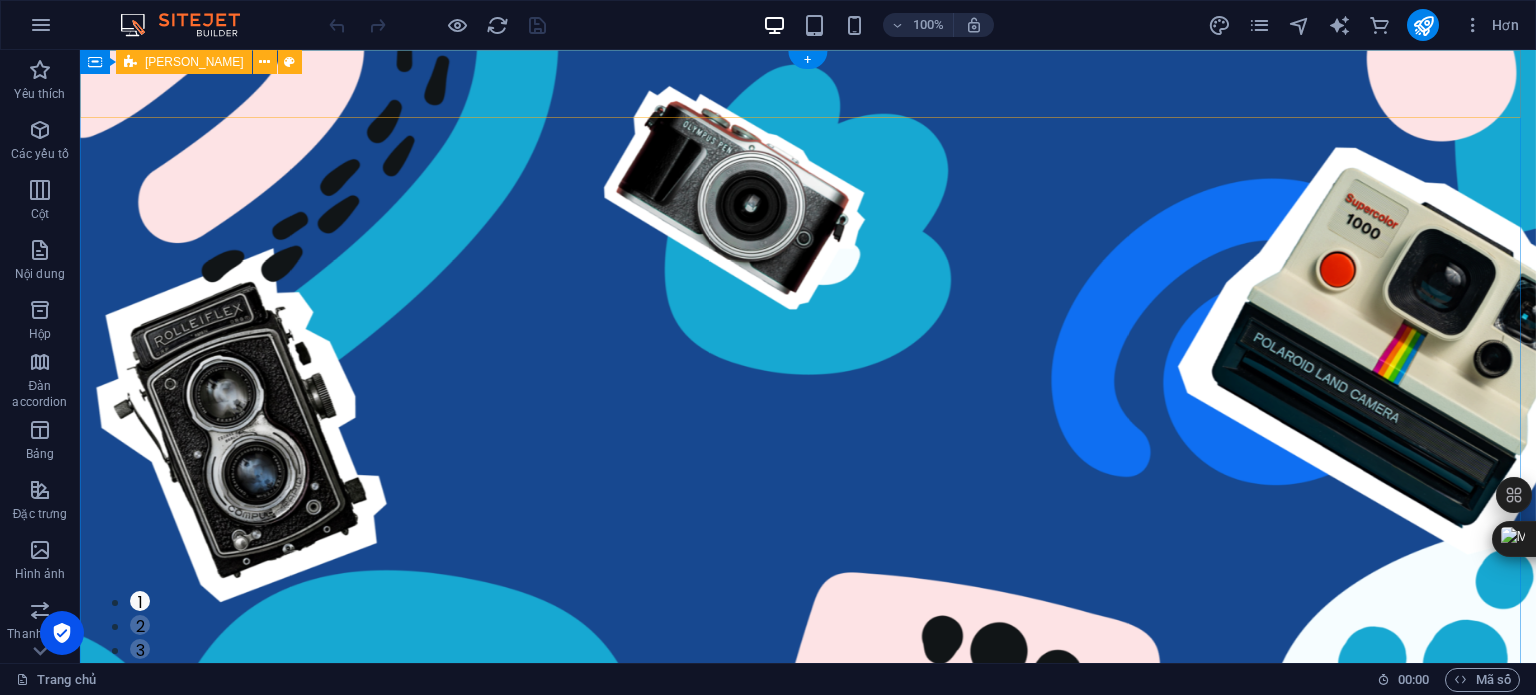click on "Liên hệ với chúng tôi" at bounding box center [808, 844] 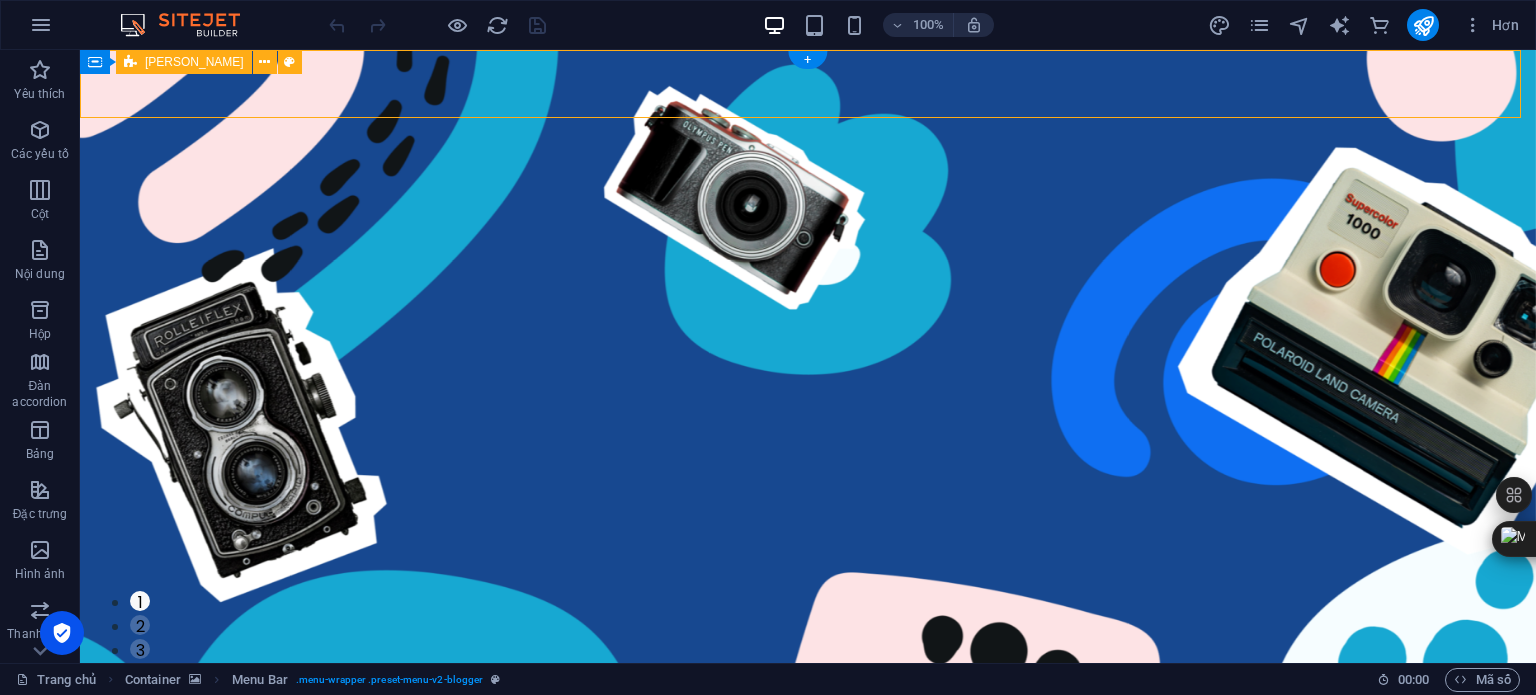 click on "Liên hệ với chúng tôi" at bounding box center [808, 844] 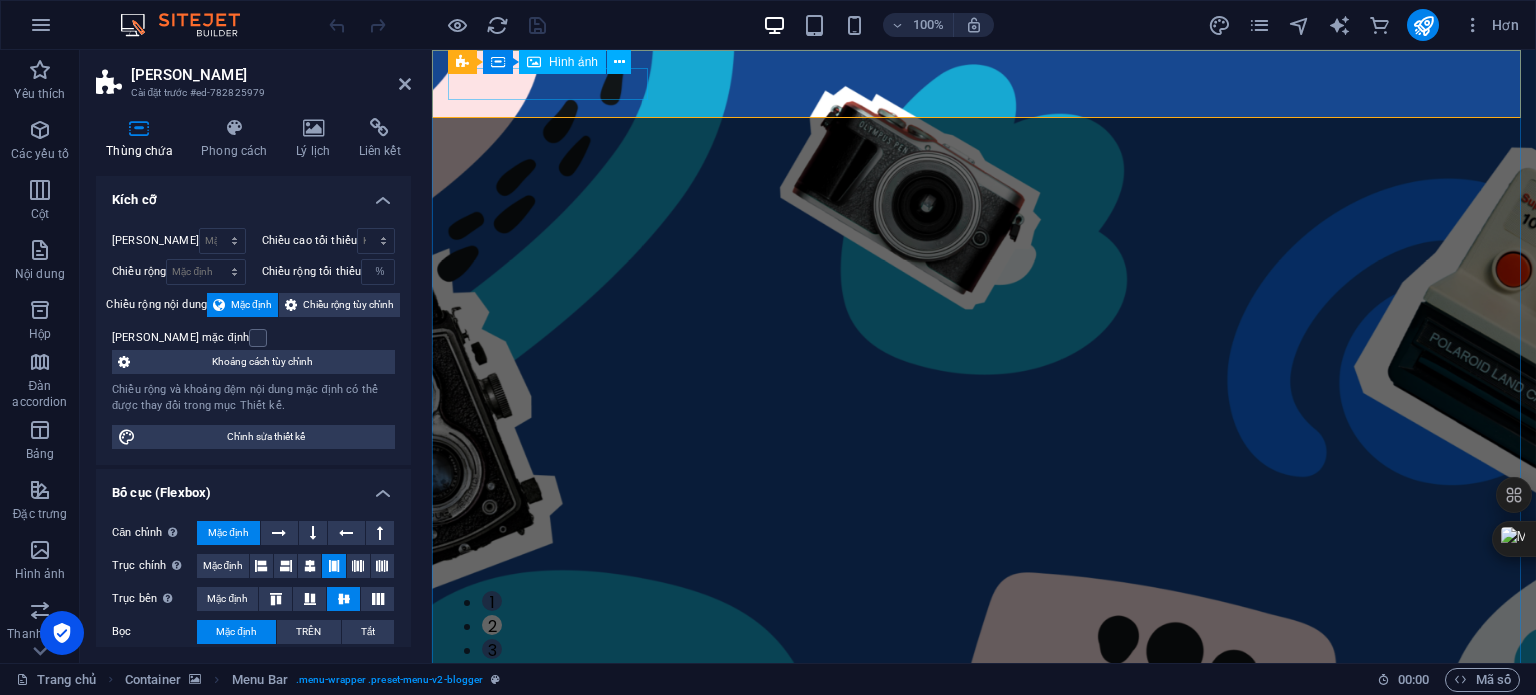 drag, startPoint x: 566, startPoint y: 66, endPoint x: 140, endPoint y: 37, distance: 426.98596 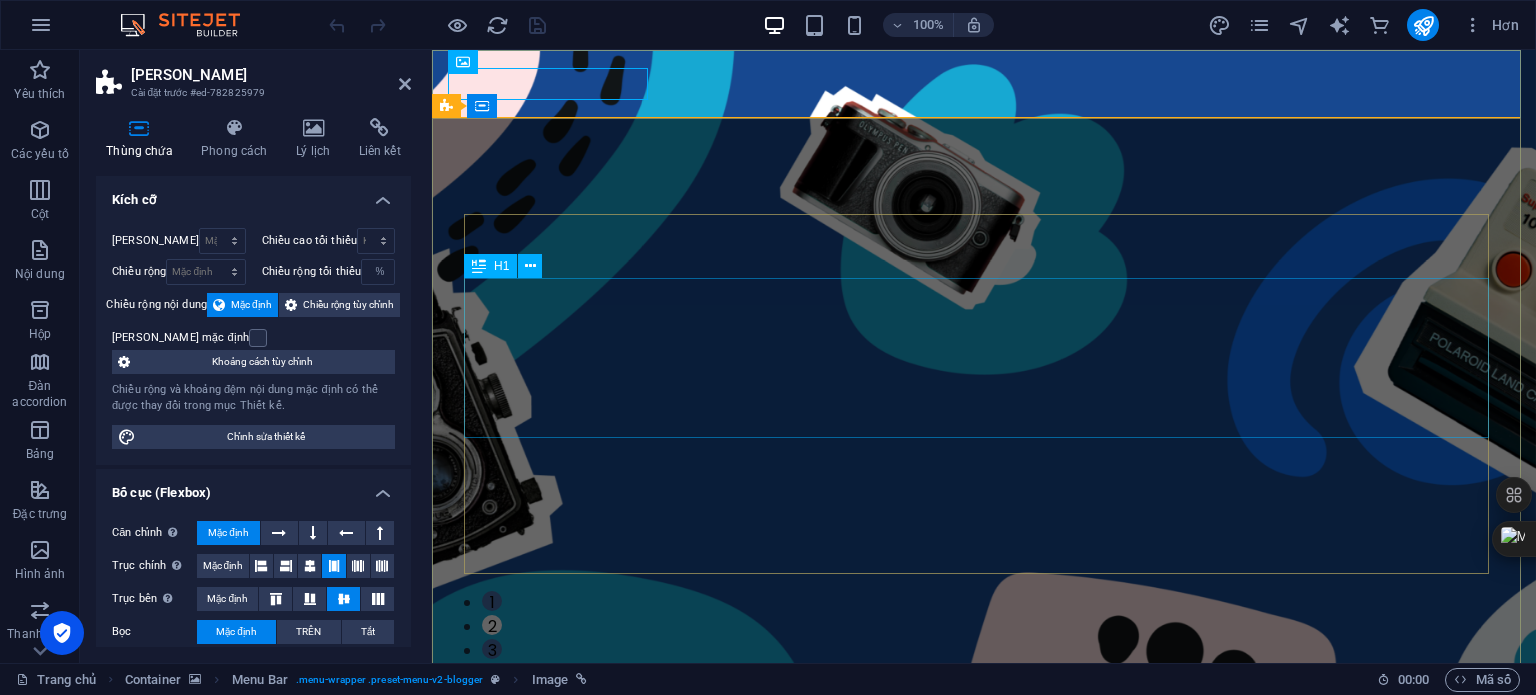 click on "Kem  trên khắp thế giới" at bounding box center (-1074, 2010) 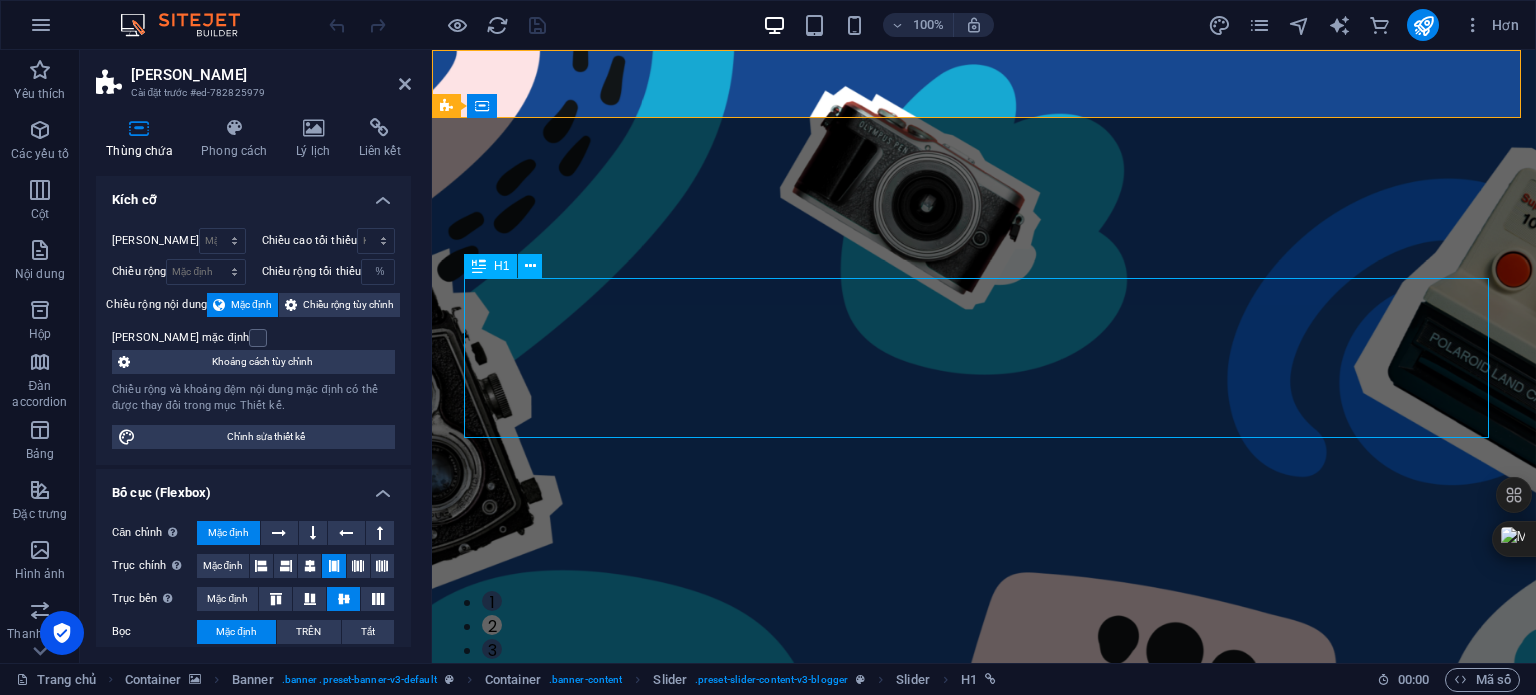 click on "Kem  trên khắp thế giới" at bounding box center [-1074, 2010] 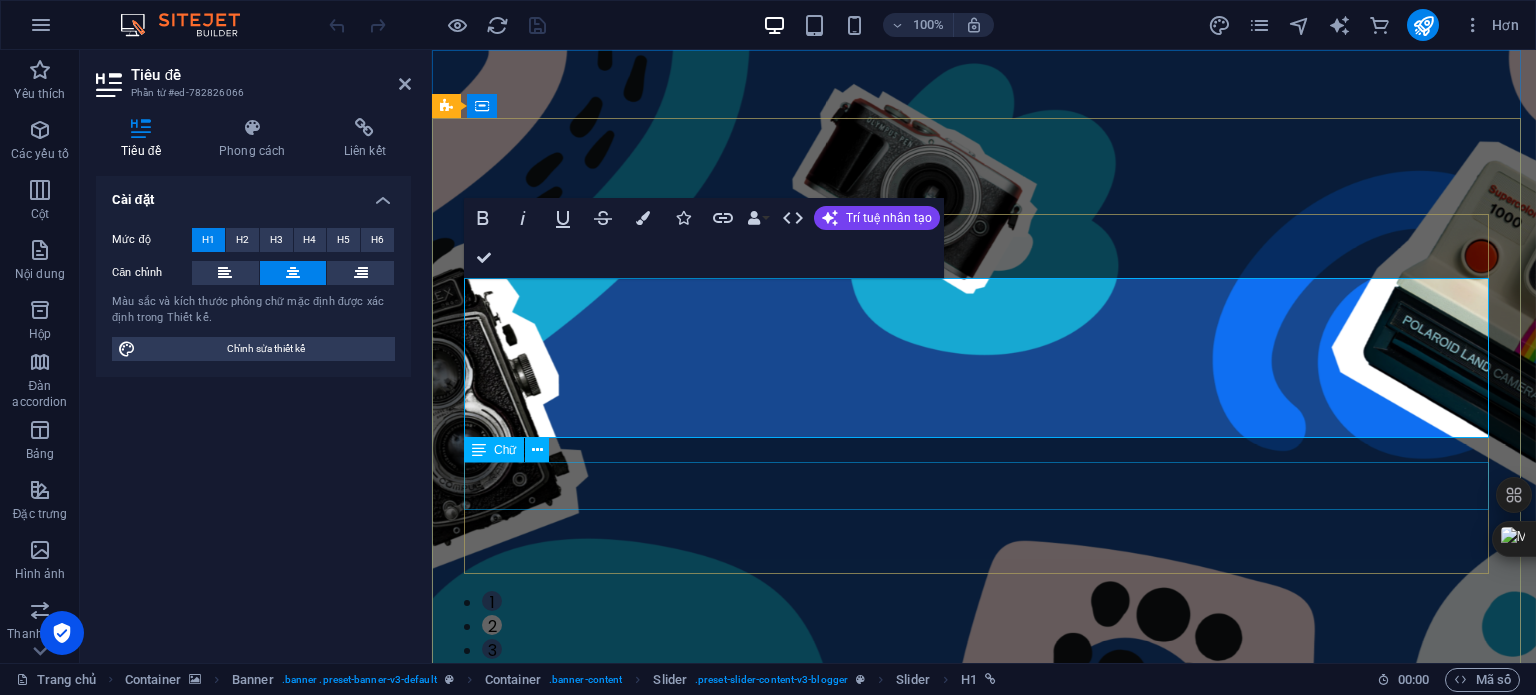 type 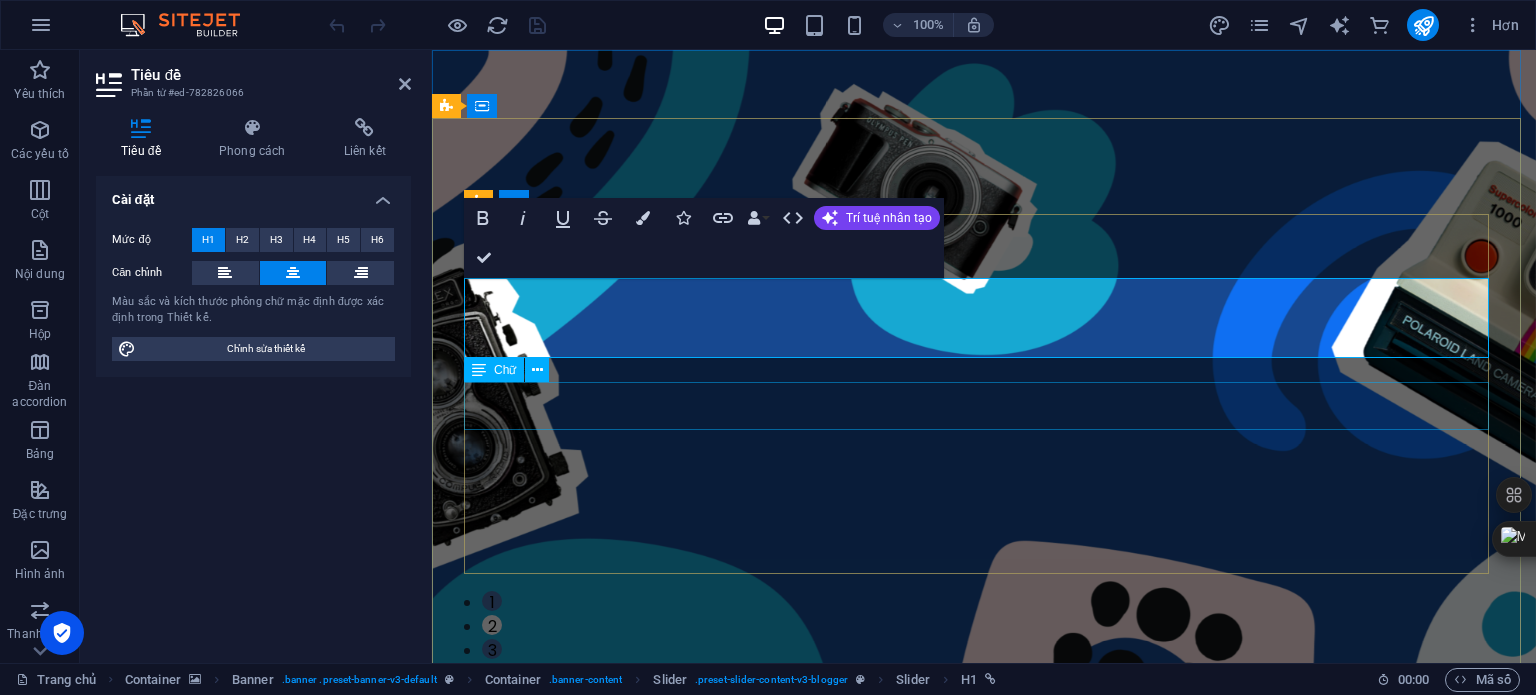 click on "Một hướng dẫn toàn diện - nhưng chưa đầy đủ - về các loại kem khác nhau trên thế giới và nơi tìm thấy loại kem ngon nhất" at bounding box center (-1074, 2018) 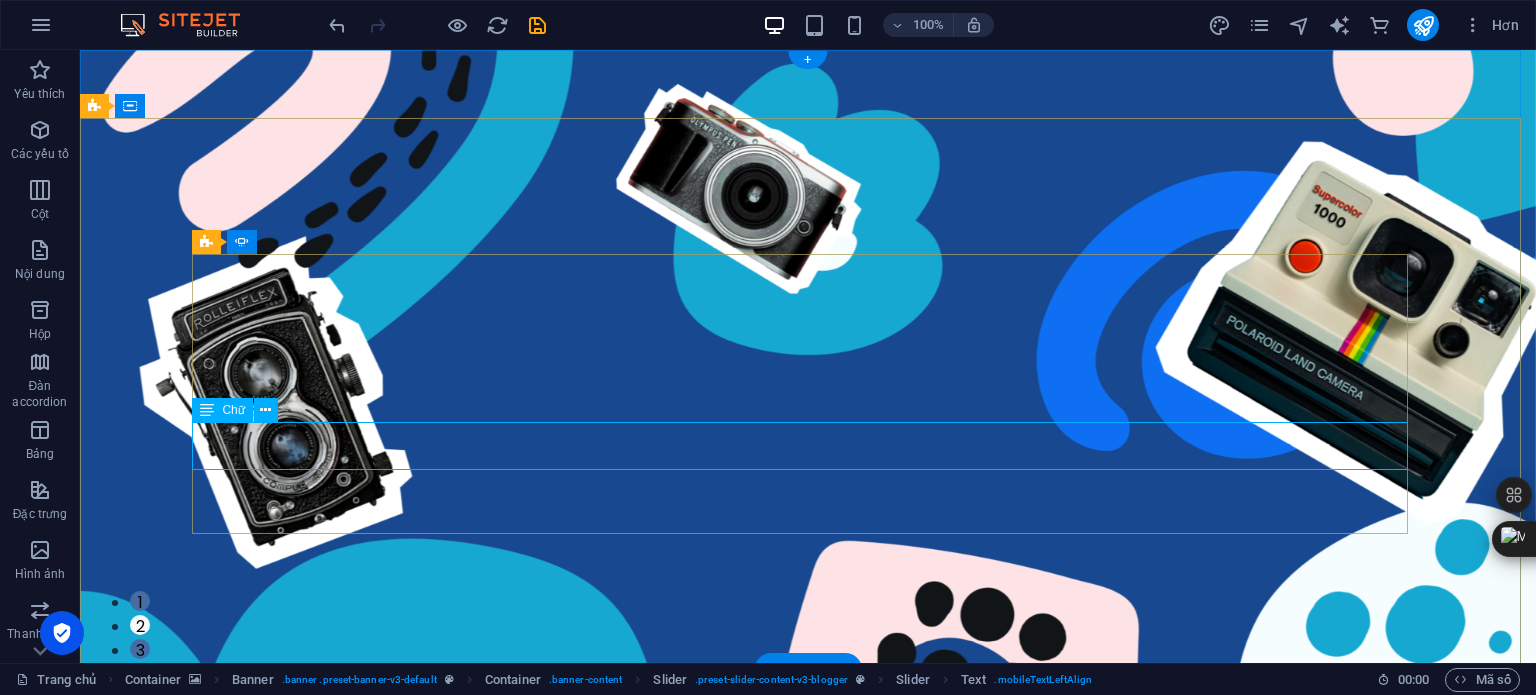 click on "Một hướng dẫn toàn diện - nhưng chưa đầy đủ - về các loại kem khác nhau trên thế giới và nơi tìm thấy loại kem ngon nhất" at bounding box center (-1624, 2018) 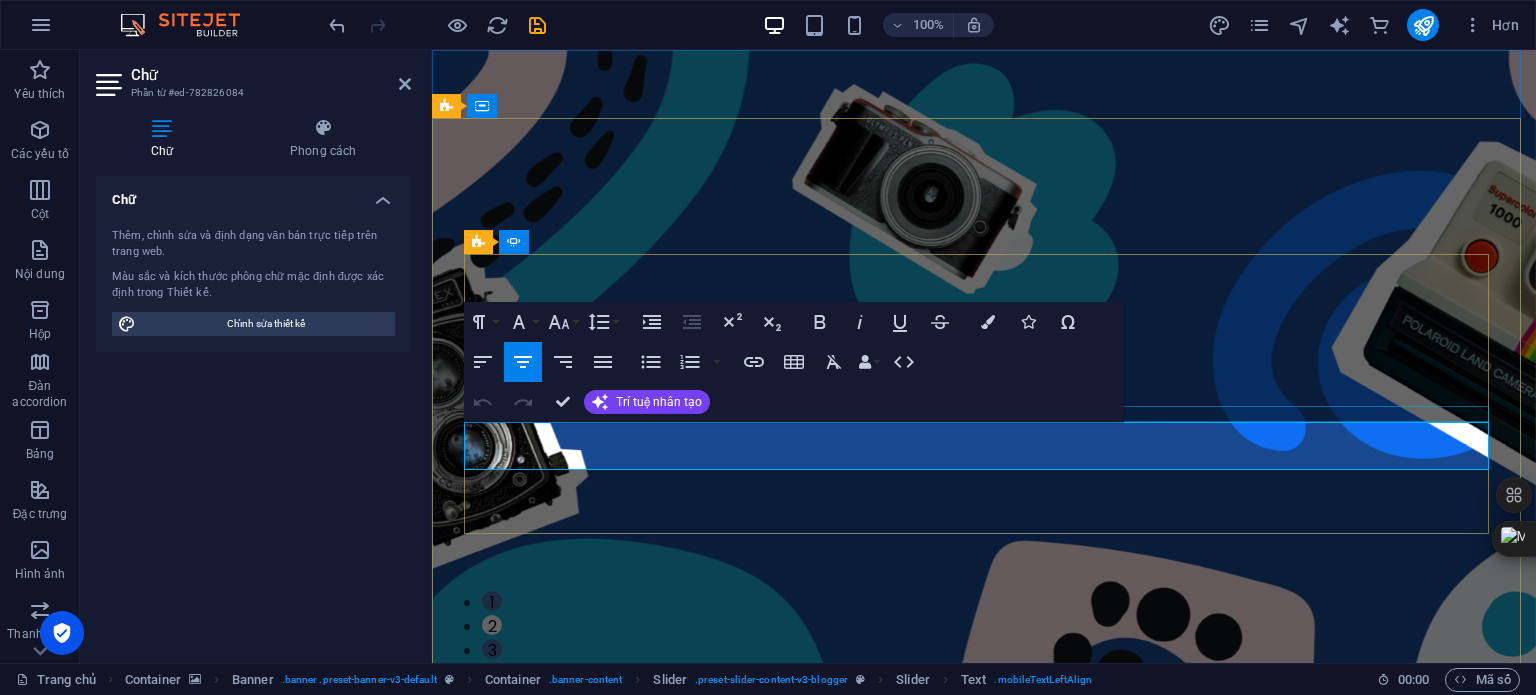 drag, startPoint x: 1119, startPoint y: 449, endPoint x: 480, endPoint y: 417, distance: 639.8007 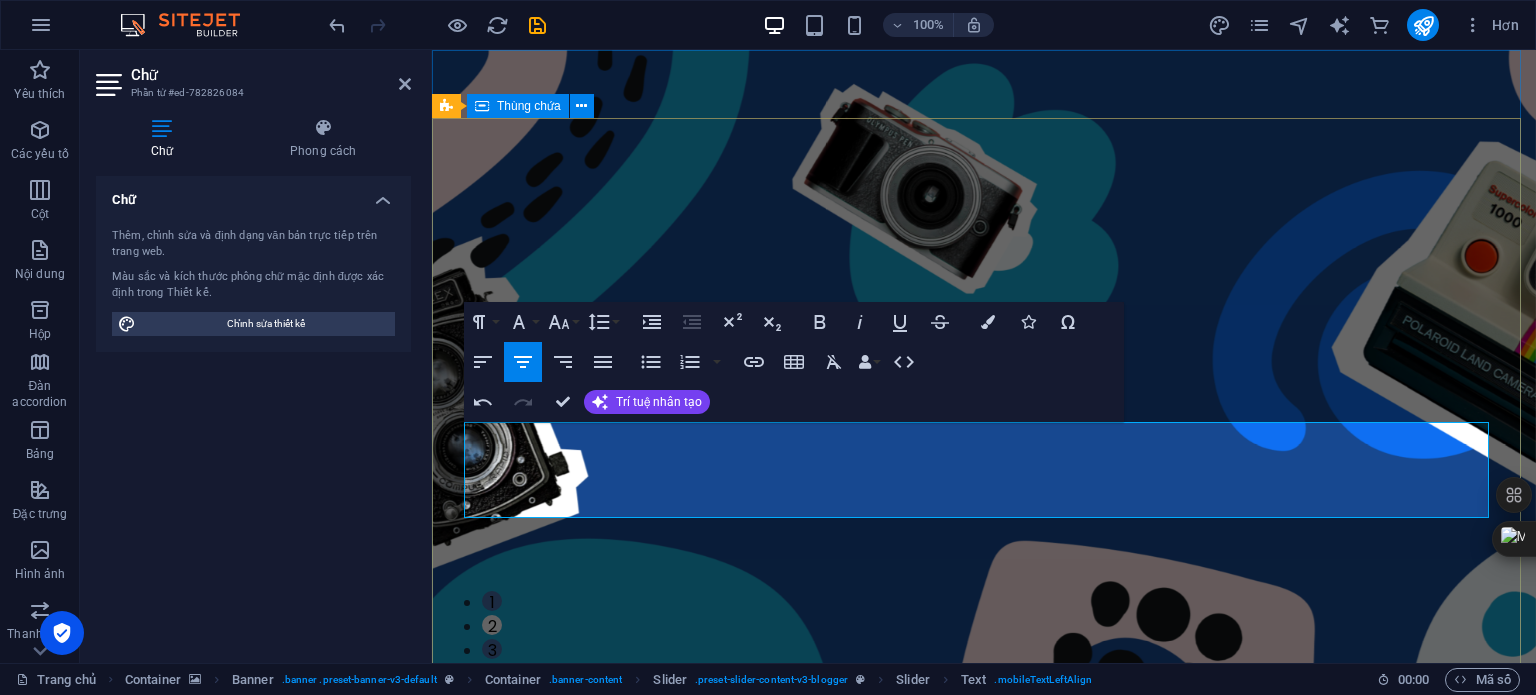 click on "CÔNG NGHỆ Sử dụng công nghệ để sống khỏe mạnh hơn Công nghệ ngày nay có thể cải thiện chất lượng cuộc sống của bạn như thế nào và khi nào cần thận trọng khi sử dụng công nghệ CUỘC PHIÊU LƯU Làm thế nào để tìm được nơi trú ẩn trong thời kỳ hỗn loạn Phương pháp đã được chứng minh giúp bạn tìm được khoảng nghỉ và khoảnh khắc yên tĩnh để nạp lại năng lượng   trong cuộc sống căng thẳng ngày nay. DU LỊCH Yên  CÔNG NGHỆ Sử dụng công nghệ để sống khỏe mạnh hơn Công nghệ ngày nay có thể cải thiện chất lượng cuộc sống của bạn như thế nào và khi nào cần cẩn thận khi sử dụng công nghệ CUỘC PHIÊU LƯU Làm thế nào để tìm được nơi ẩn náu trong bất kỳ loại thuốc nào trong cuộc sống căng thẳng ngày nay. 1 2 3" at bounding box center (984, 1142) 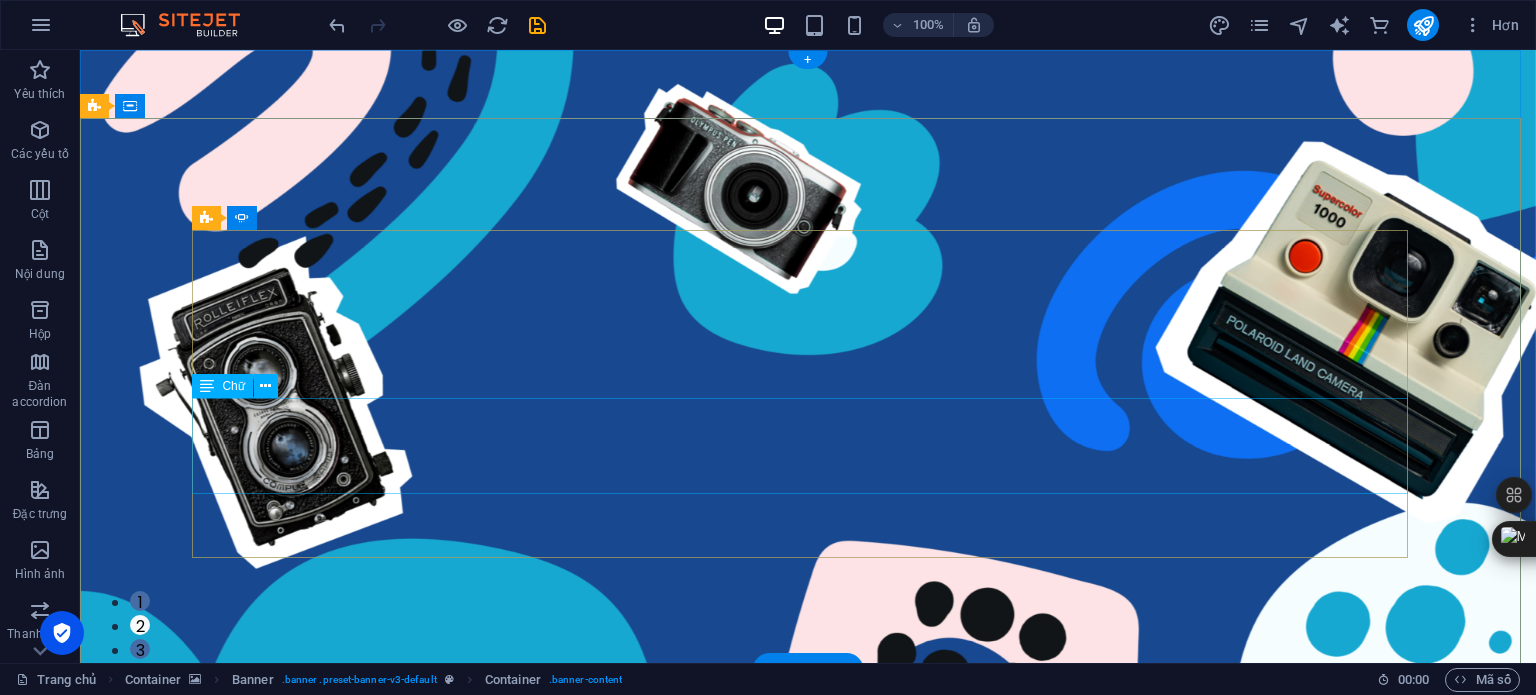 click on "Là nơi bạn có thể tìm thấy những khoảng lặng yên bình giữa nhịp sống Hả. Mỗi bài viết là một câu chuyện nhỏ, một dòng cảm xúc nhẹ nhàng nhẹ nhàng nhẹ nhàng, giúp bạn kết nối với chính mình và tìm lại sự an yên trong tâm hồn. Với hơi hướng chữa lành và phát triển bản thân,"Yên" không chỉ là một blog mà còn là một người bạn đồng hành, nơi bạn có thể lắng nghe, cảm nhận và yêu thương chính mình hơn từng ngày." at bounding box center [-1624, 2042] 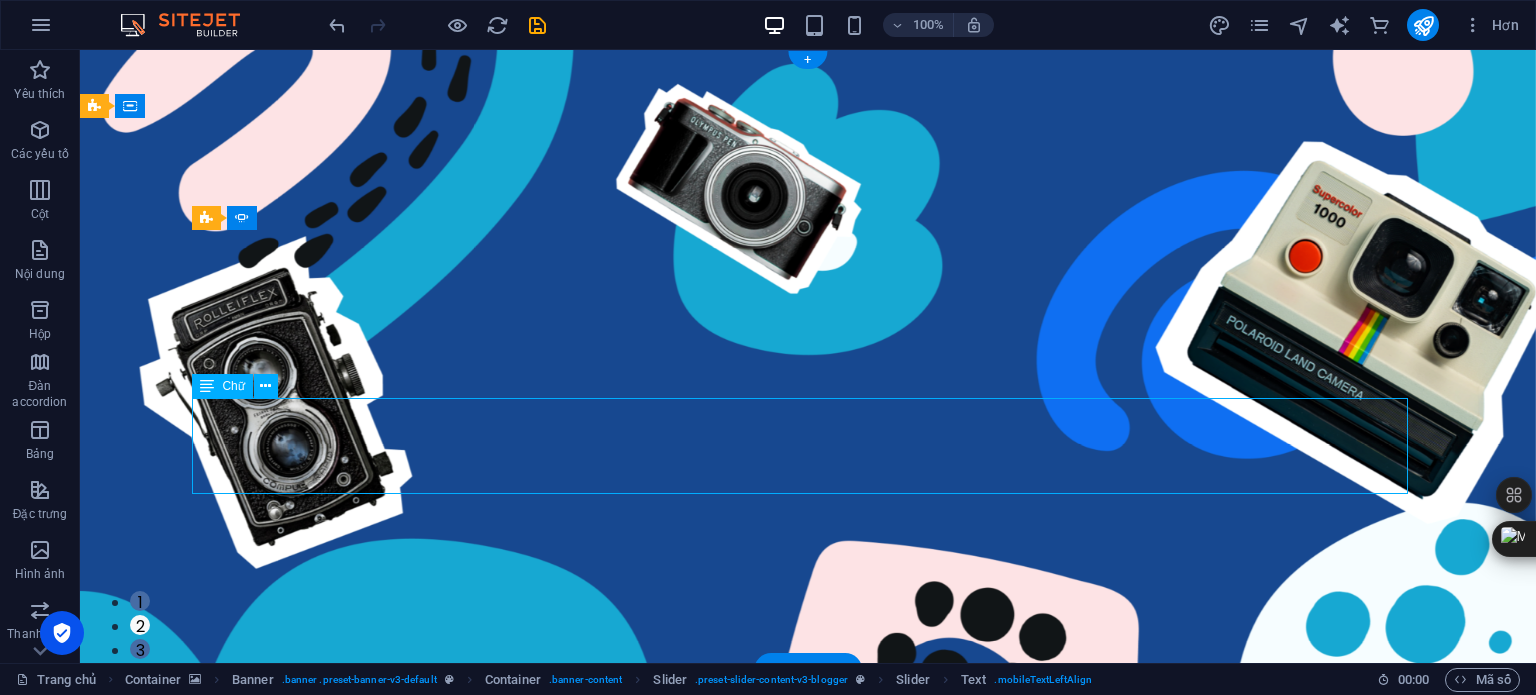 click on "Là nơi bạn có thể tìm thấy những khoảng lặng yên bình giữa nhịp sống Hả. Mỗi bài viết là một câu chuyện nhỏ, một dòng cảm xúc nhẹ nhàng nhẹ nhàng nhẹ nhàng, giúp bạn kết nối với chính mình và tìm lại sự an yên trong tâm hồn. Với hơi hướng chữa lành và phát triển bản thân,"Yên" không chỉ là một blog mà còn là một người bạn đồng hành, nơi bạn có thể lắng nghe, cảm nhận và yêu thương chính mình hơn từng ngày." at bounding box center [-1624, 2042] 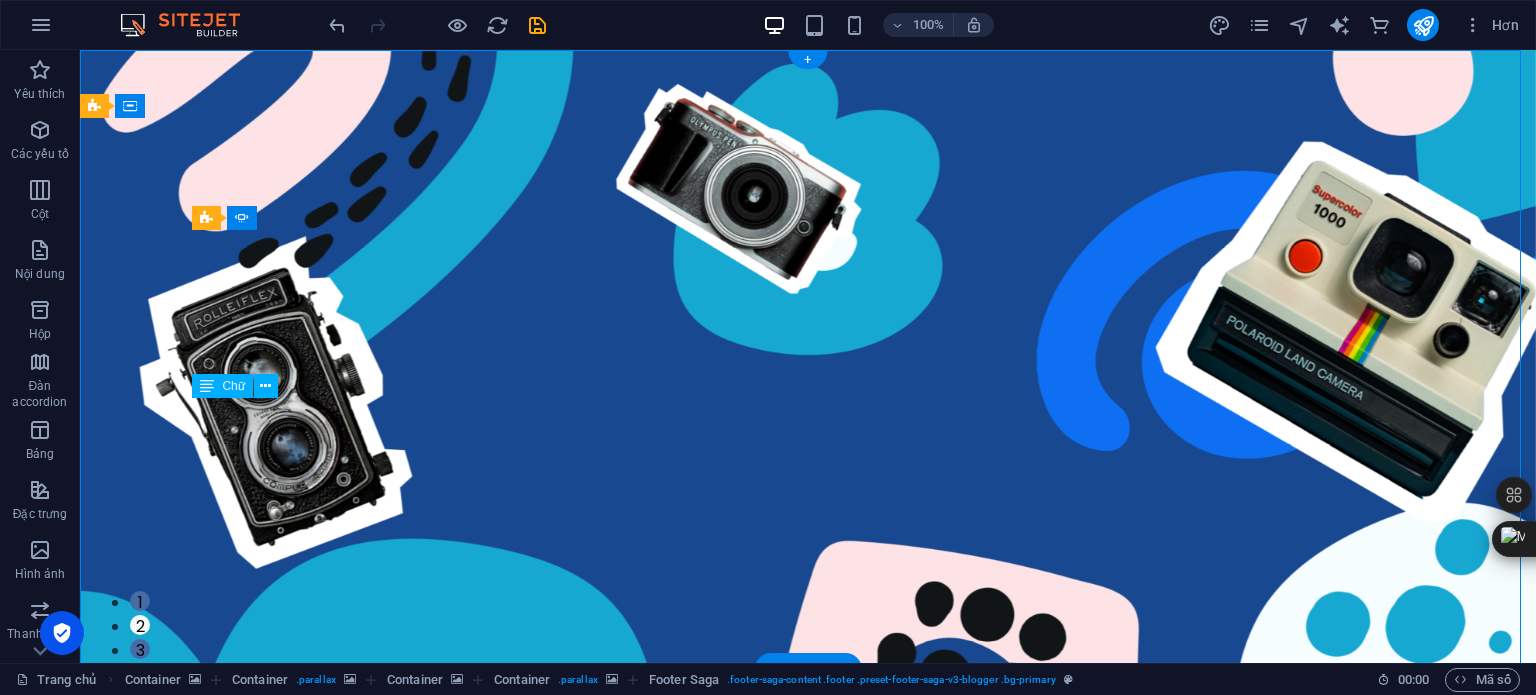 click on "Là nơi bạn có thể tìm thấy những khoảng lặng yên bình giữa nhịp sống Hả. Mỗi bài viết là một câu chuyện nhỏ, một dòng cảm xúc nhẹ nhàng nhẹ nhàng nhẹ nhàng, giúp bạn kết nối với chính mình và tìm lại sự an yên trong tâm hồn. Với hơi hướng chữa lành và phát triển bản thân,"Yên" không chỉ là một blog mà còn là một người bạn đồng hành, nơi bạn có thể lắng nghe, cảm nhận và yêu thương chính mình hơn từng ngày." at bounding box center (-1624, 2042) 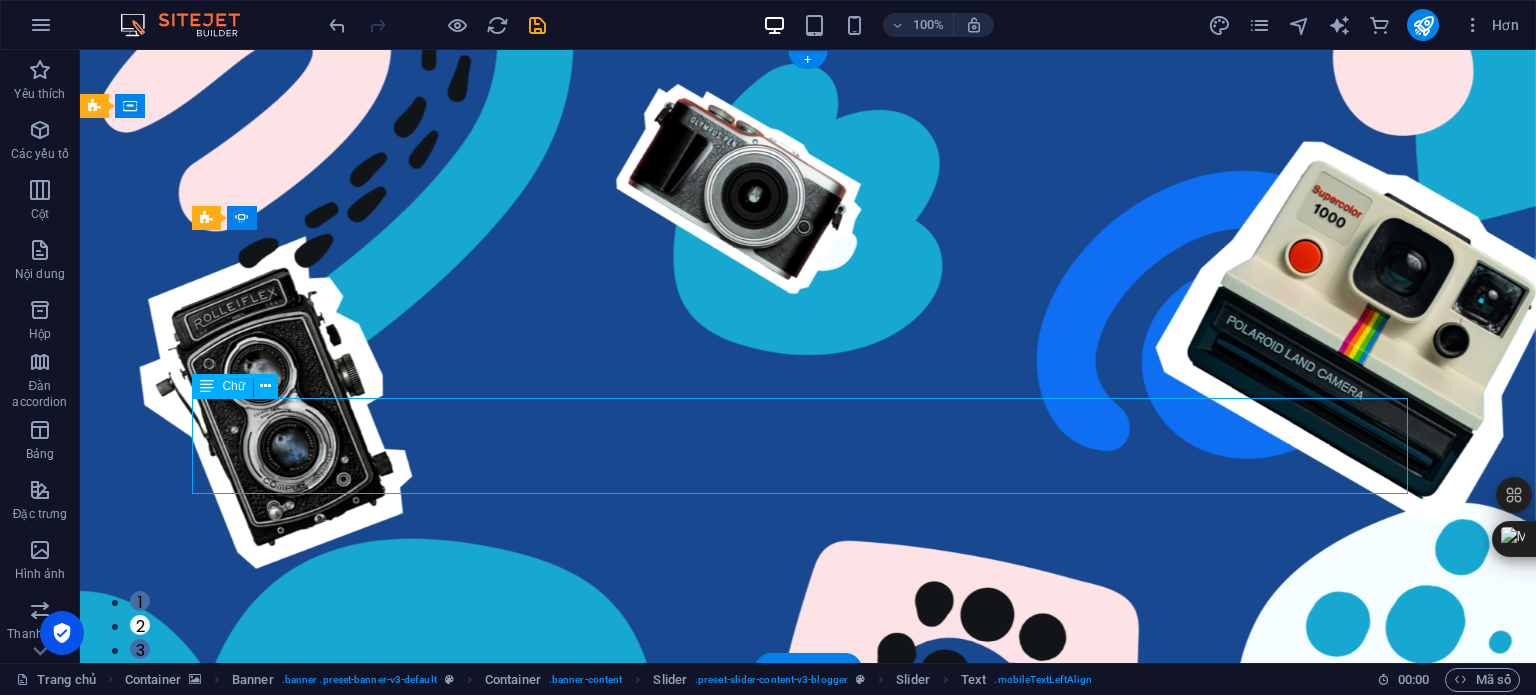 click on "Là nơi bạn có thể tìm thấy những khoảng lặng yên bình giữa nhịp sống Hả. Mỗi bài viết là một câu chuyện nhỏ, một dòng cảm xúc nhẹ nhàng nhẹ nhàng nhẹ nhàng, giúp bạn kết nối với chính mình và tìm lại sự an yên trong tâm hồn. Với hơi hướng chữa lành và phát triển bản thân,"Yên" không chỉ là một blog mà còn là một người bạn đồng hành, nơi bạn có thể lắng nghe, cảm nhận và yêu thương chính mình hơn từng ngày." at bounding box center (-1624, 2042) 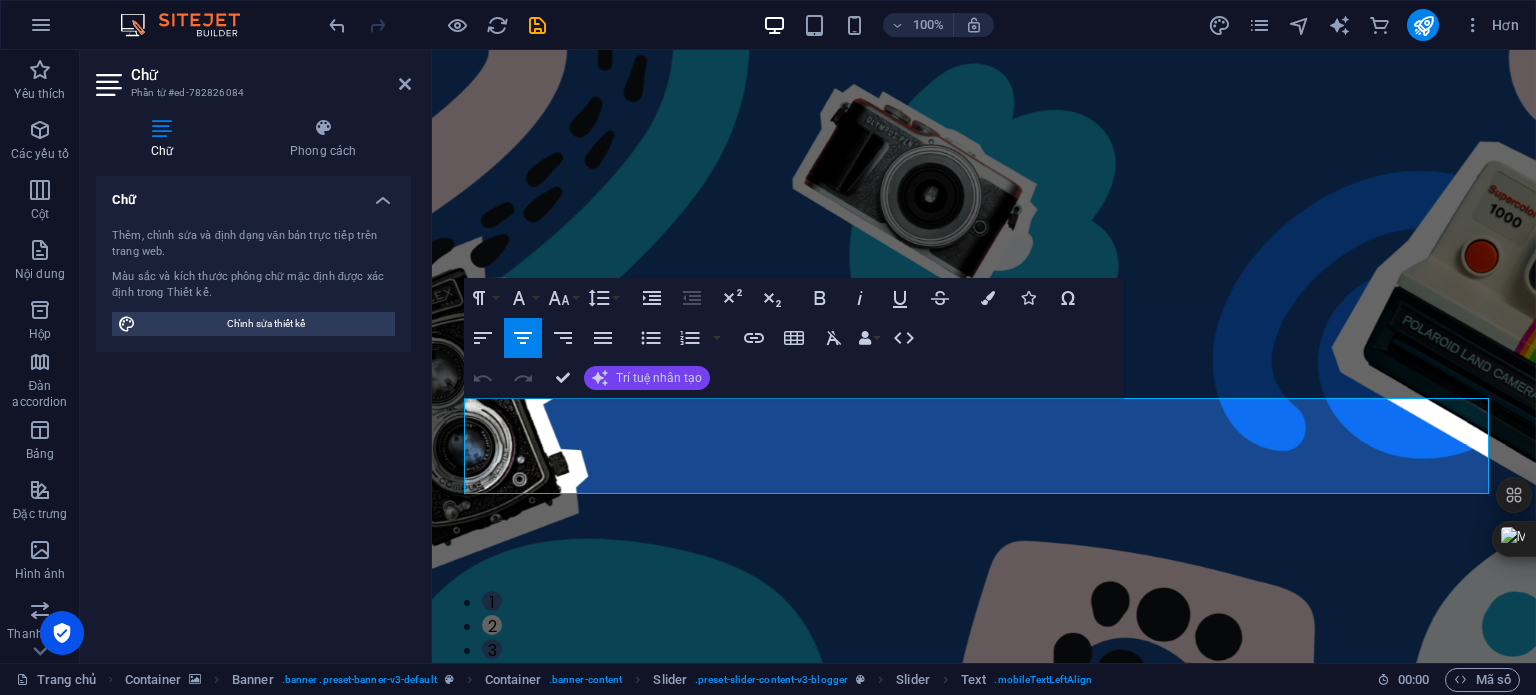 click on "Trí tuệ nhân tạo" at bounding box center (659, 378) 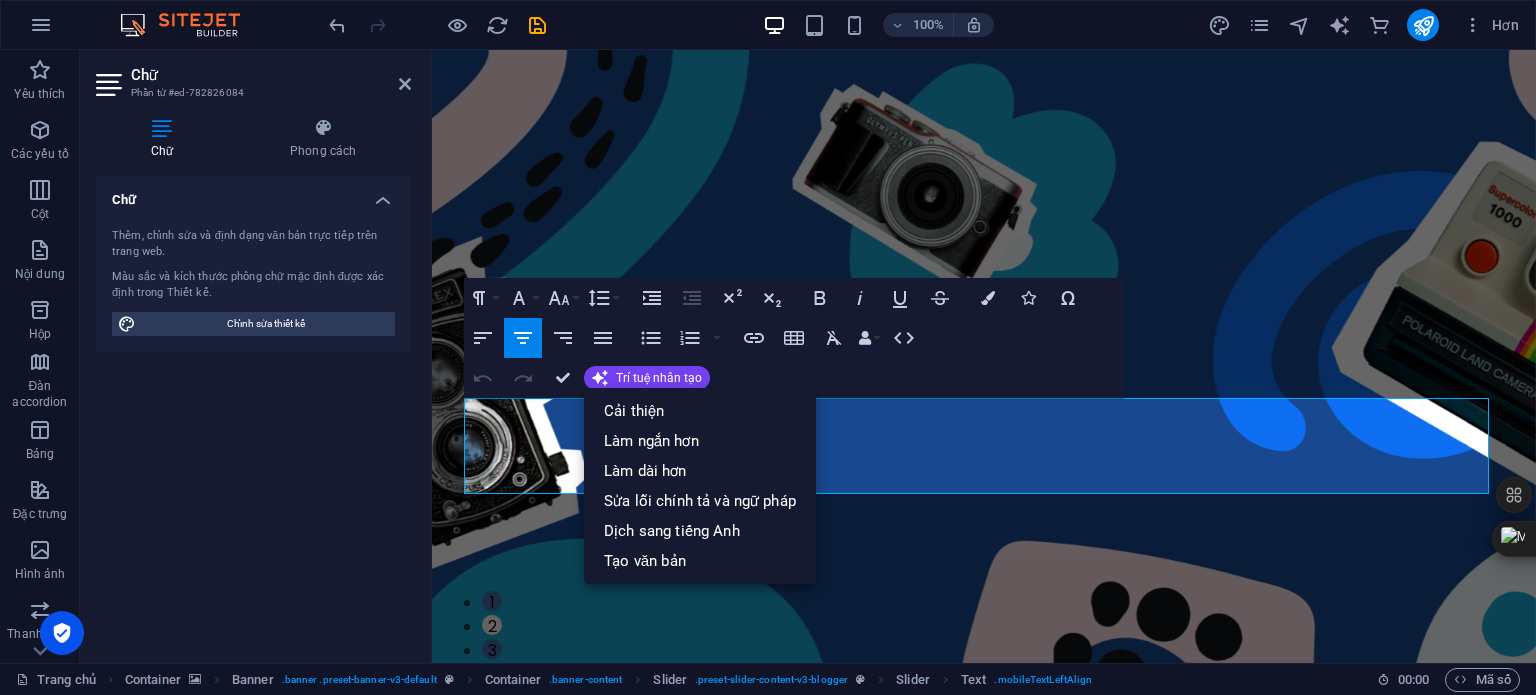 click on "Chữ Thêm, chỉnh sửa và định dạng văn bản trực tiếp trên trang web. Màu sắc và kích thước phông chữ mặc định được xác định trong Thiết kế. Chỉnh sửa thiết kế Căn chỉnh Căn trái Căn giữa Căn phải" at bounding box center (253, 411) 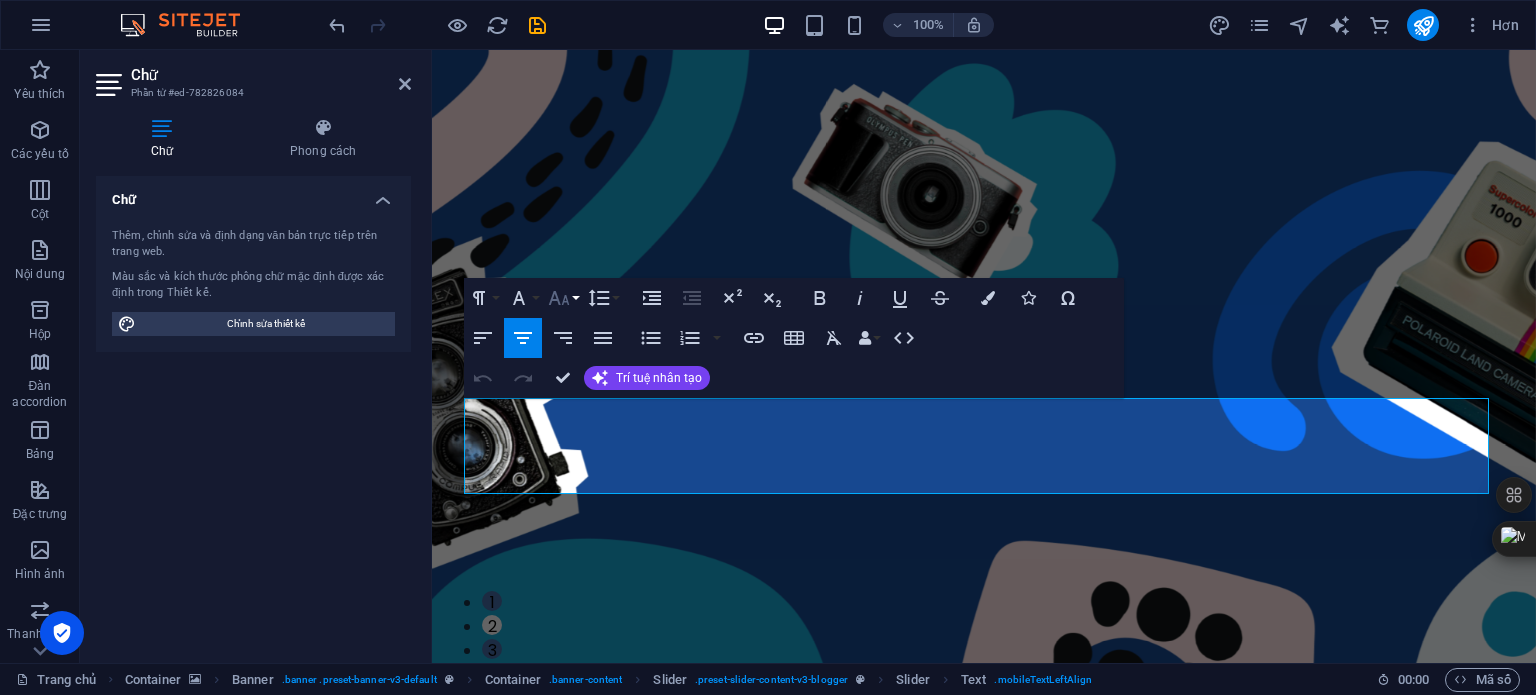 click on "Kích thước phông chữ" at bounding box center [563, 298] 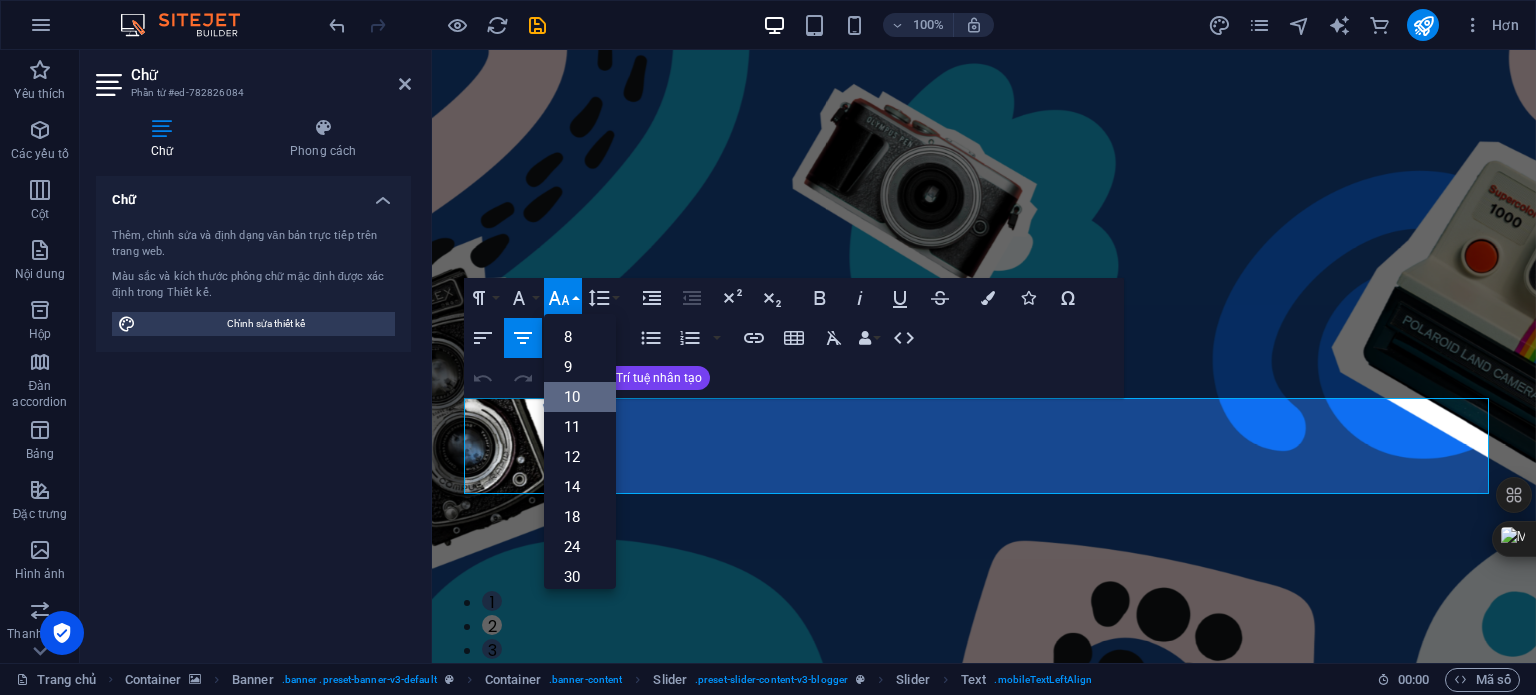click on "10" at bounding box center (572, 397) 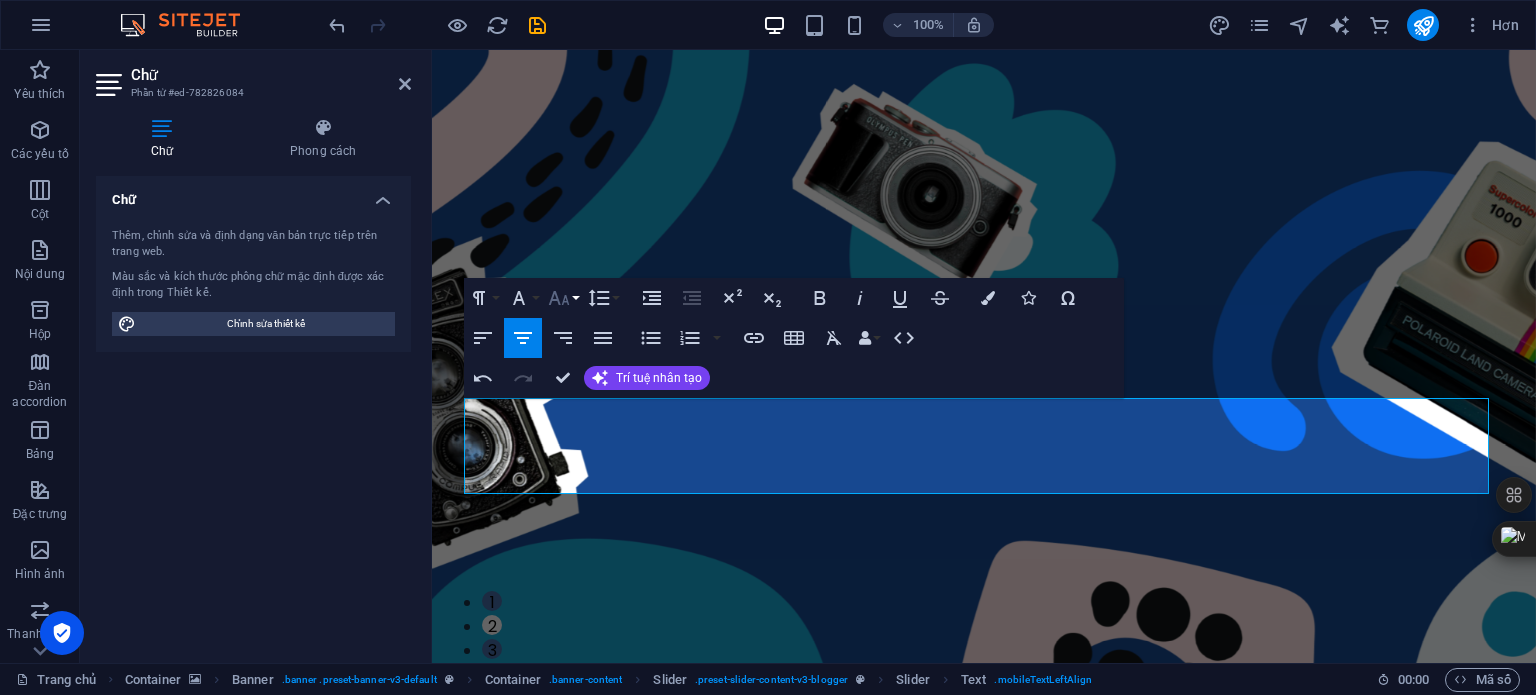 click on "Kích thước phông chữ" at bounding box center (563, 298) 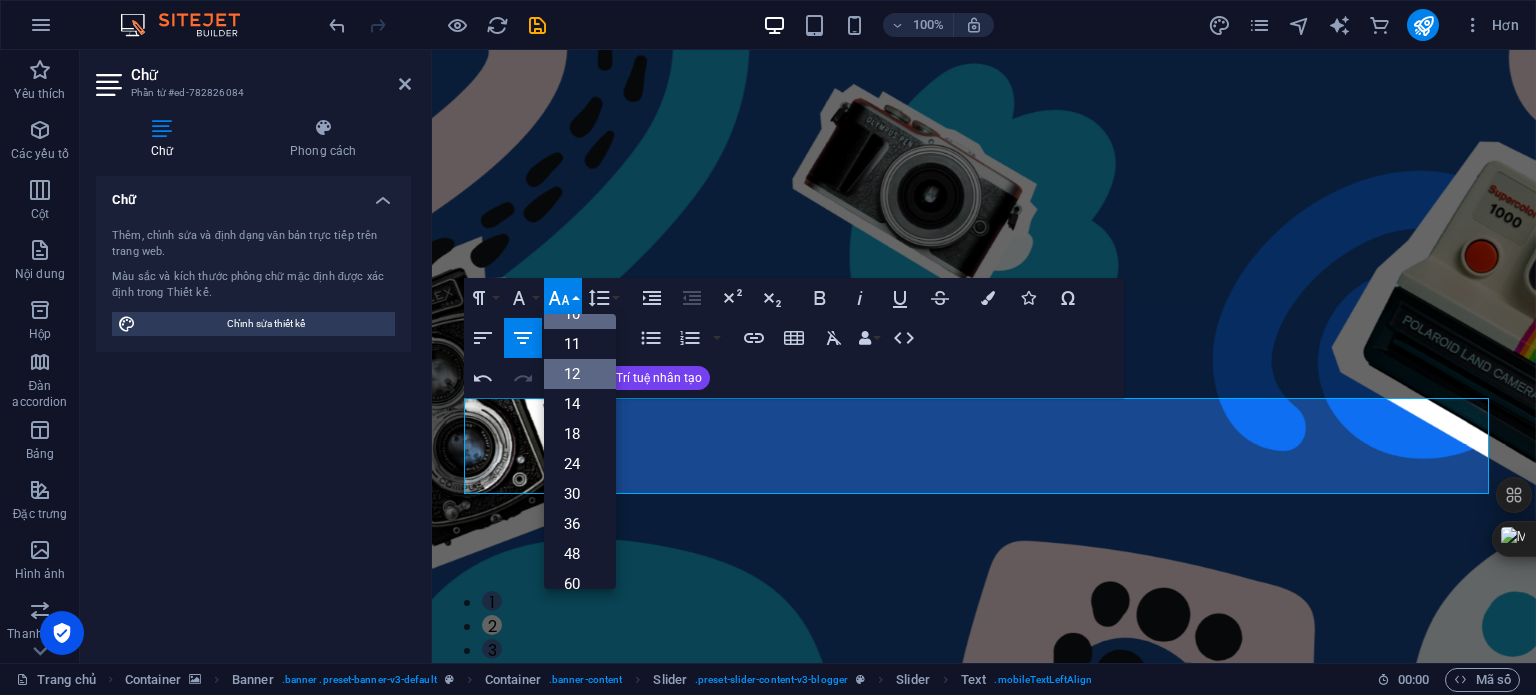 click on "12" at bounding box center (572, 374) 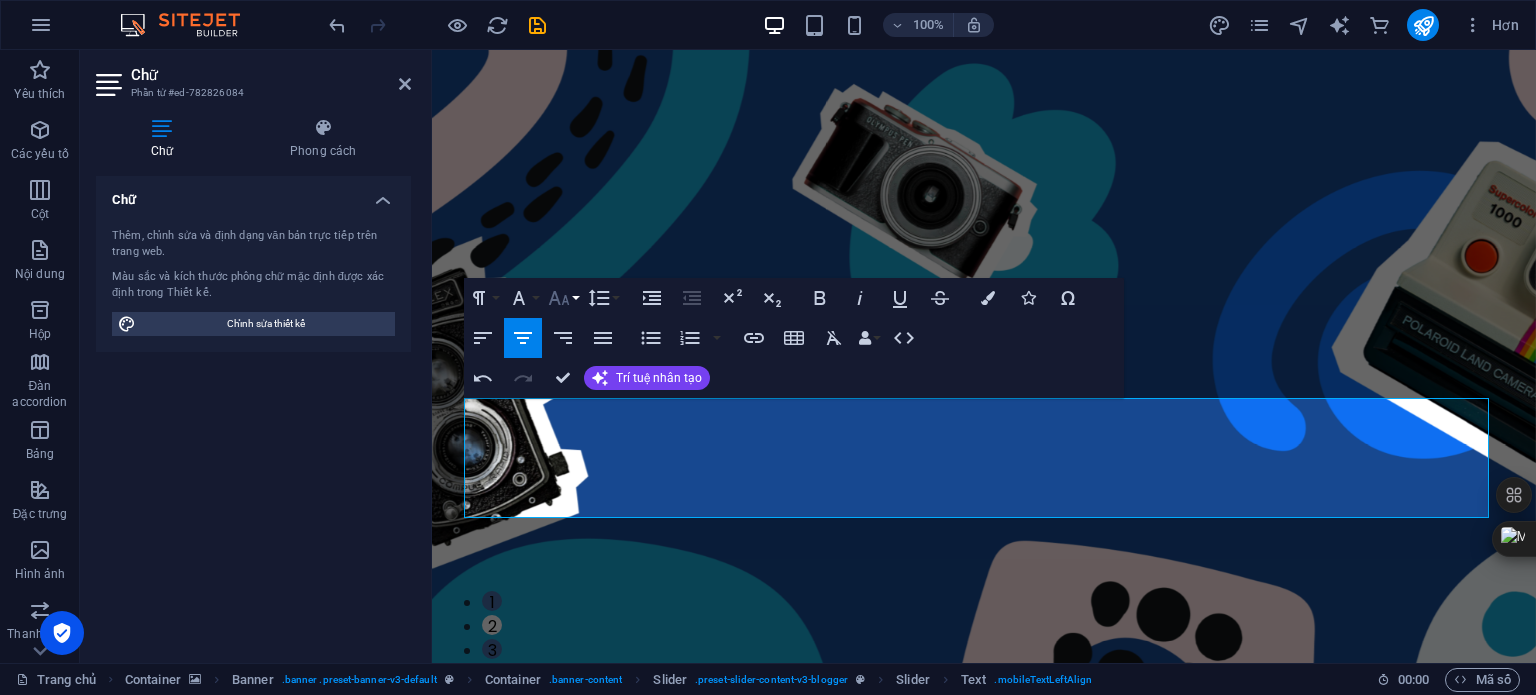 click on "Kích thước phông chữ" at bounding box center [563, 298] 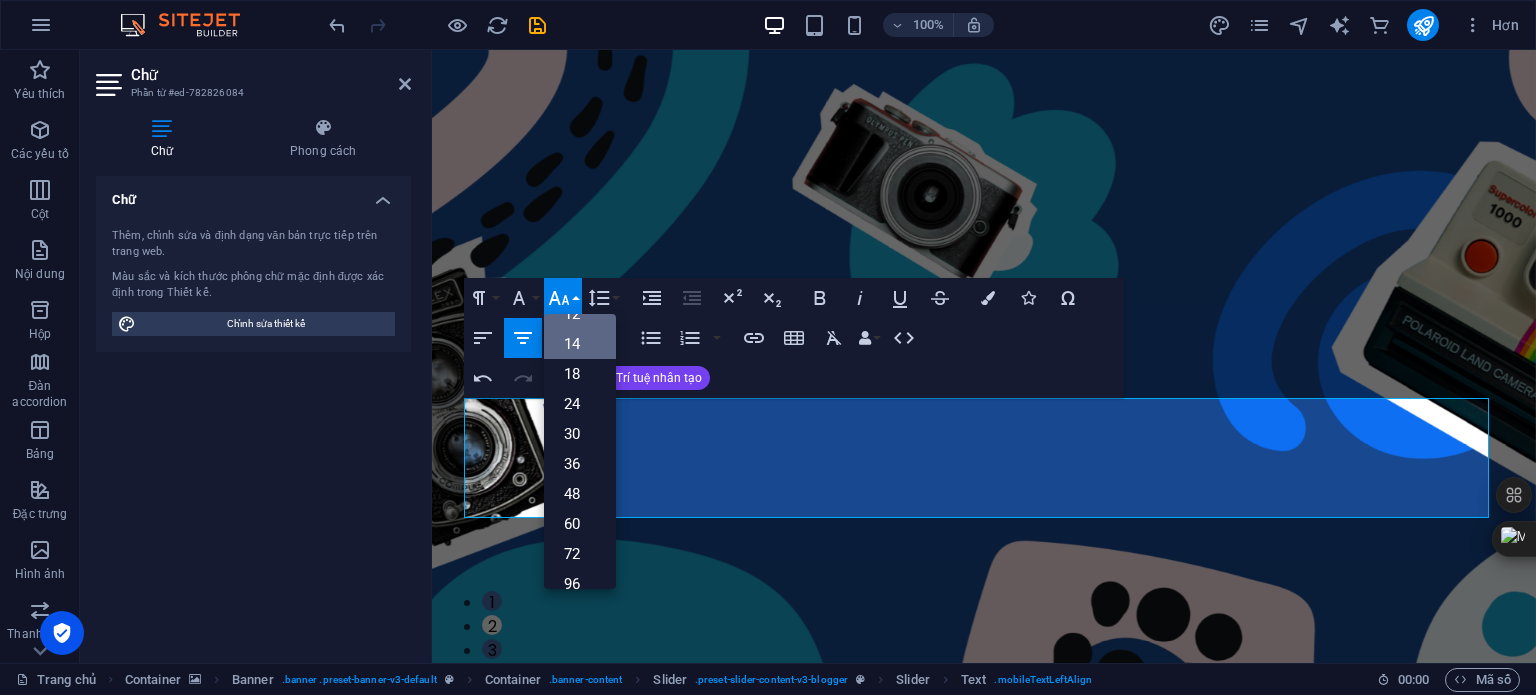 scroll, scrollTop: 0, scrollLeft: 0, axis: both 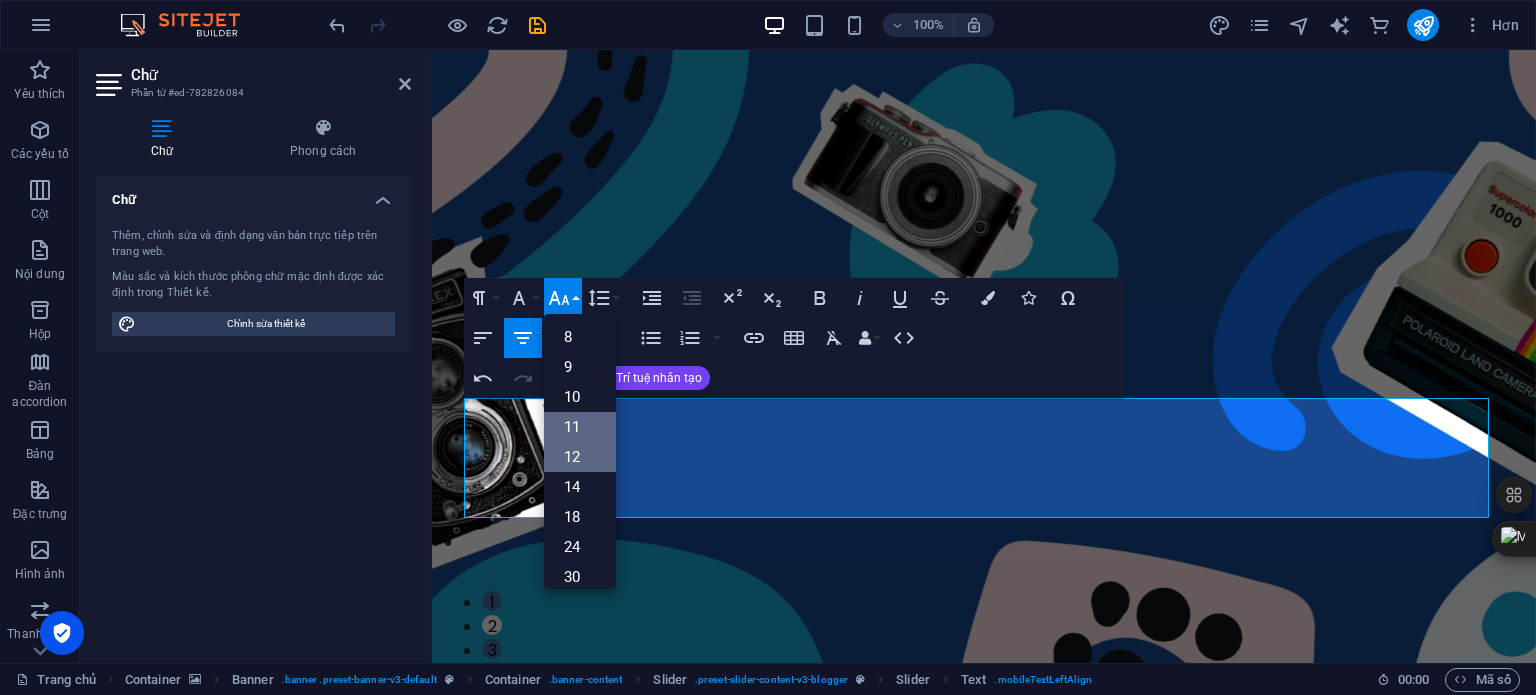 click on "11" at bounding box center [572, 427] 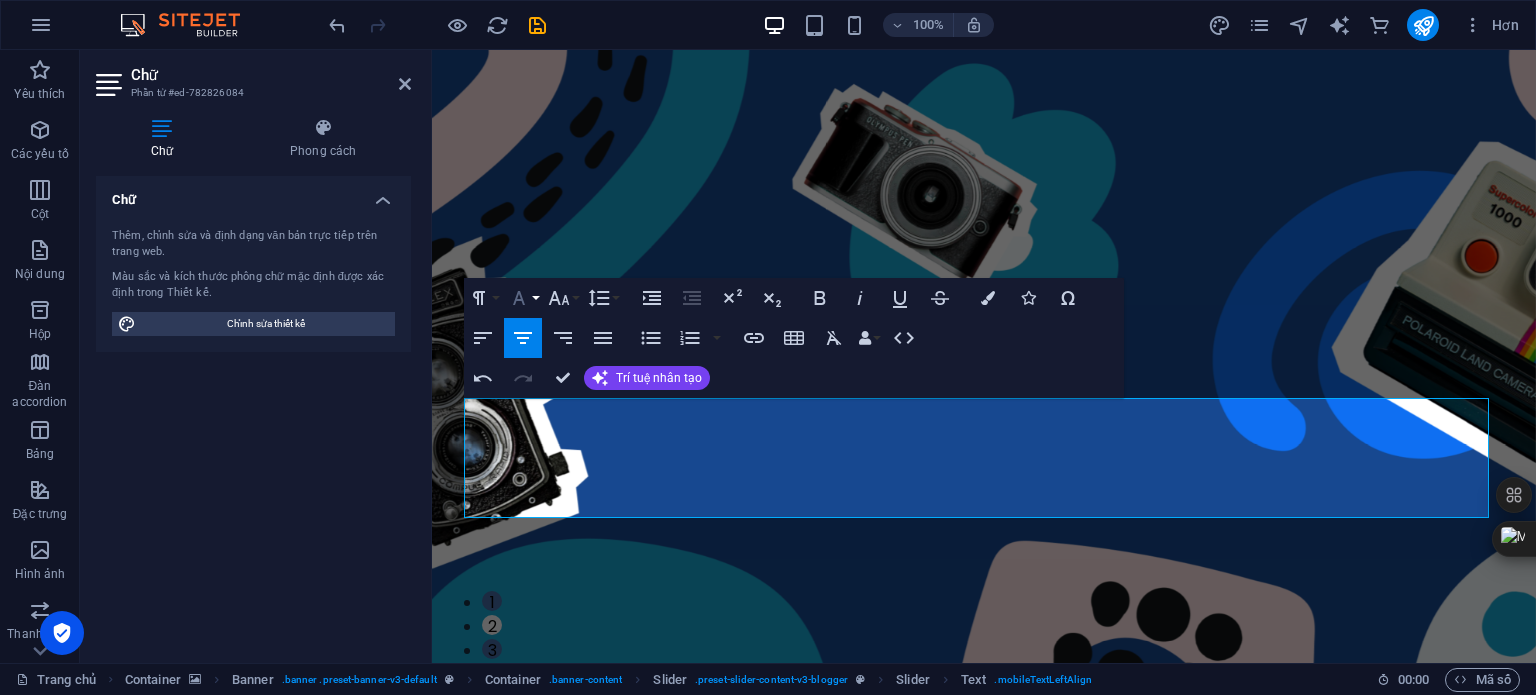 click on "Họ phông chữ" at bounding box center [523, 298] 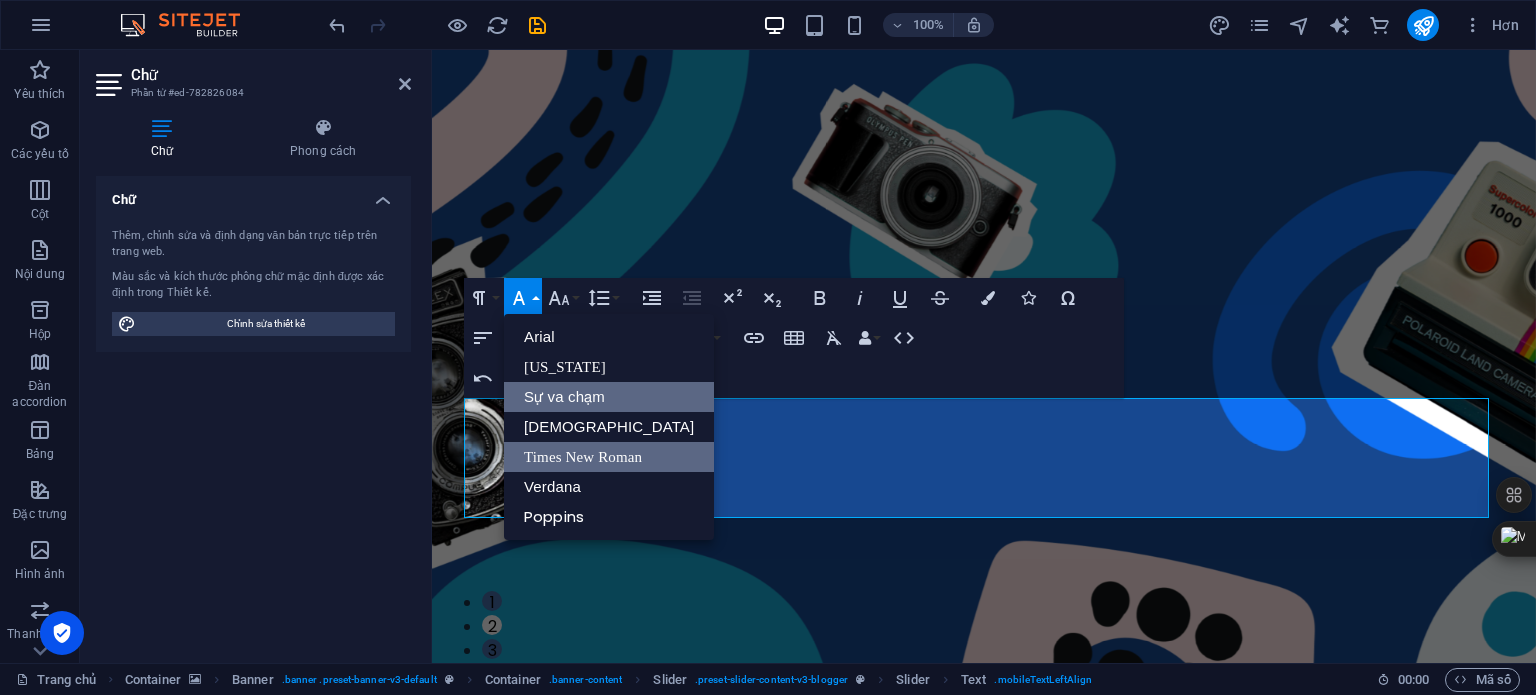 scroll, scrollTop: 0, scrollLeft: 0, axis: both 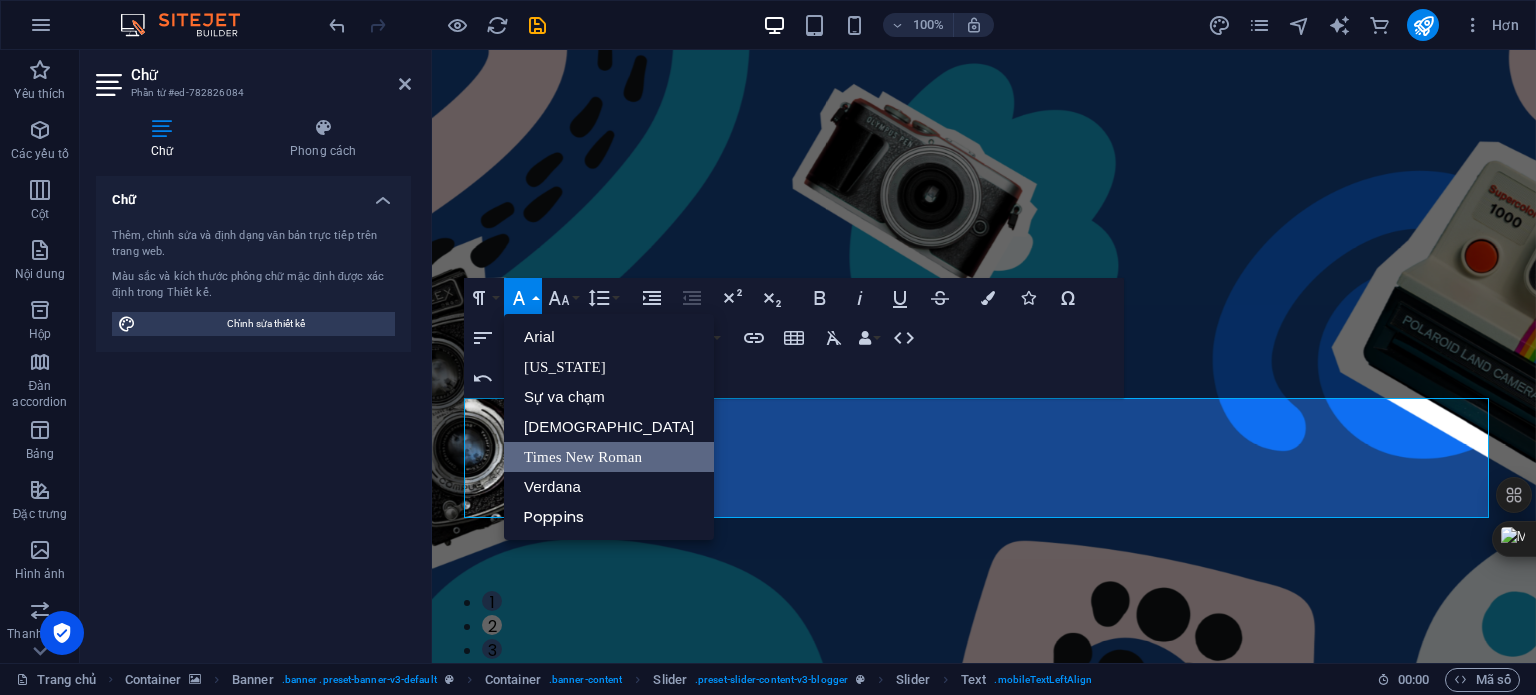 click on "Chữ Thêm, chỉnh sửa và định dạng văn bản trực tiếp trên trang web. Màu sắc và kích thước phông chữ mặc định được xác định trong Thiết kế. Chỉnh sửa thiết kế Căn chỉnh Căn trái Căn giữa Căn phải" at bounding box center (253, 411) 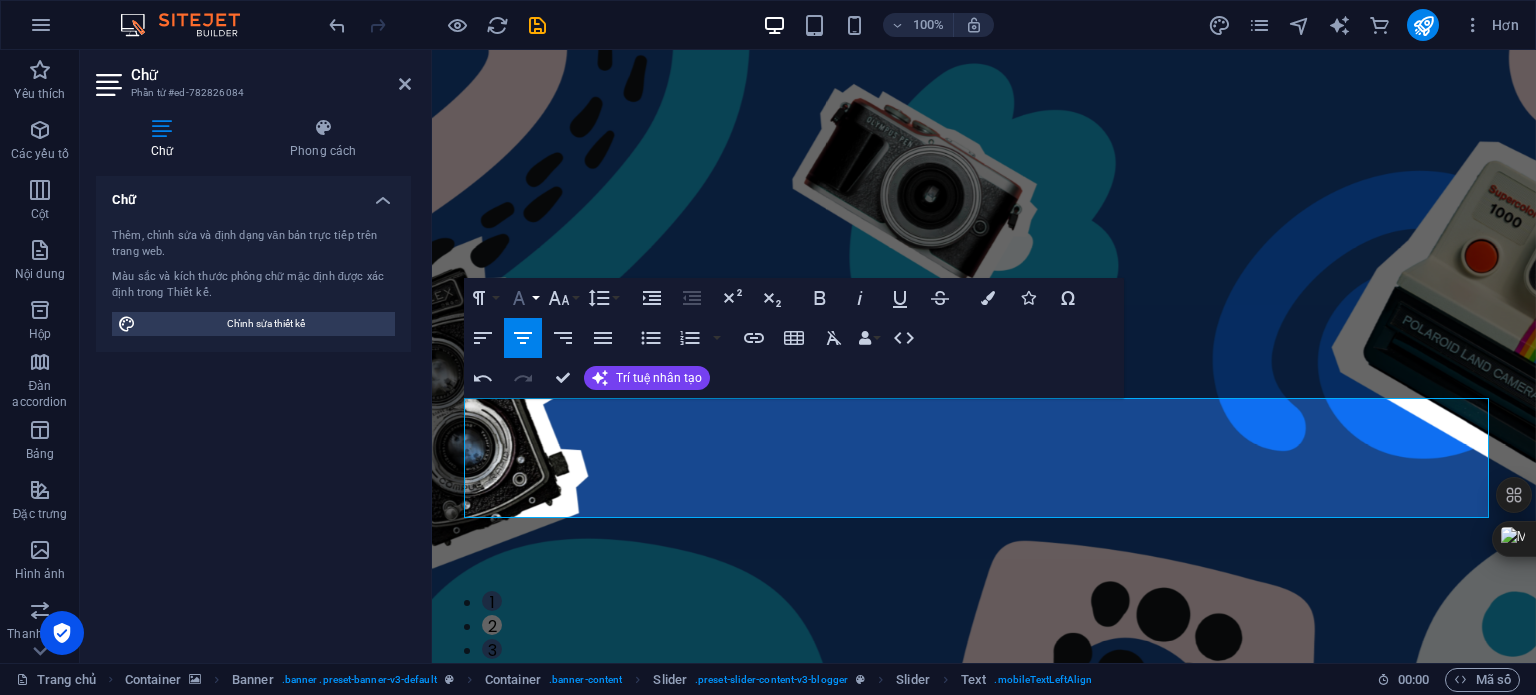 click 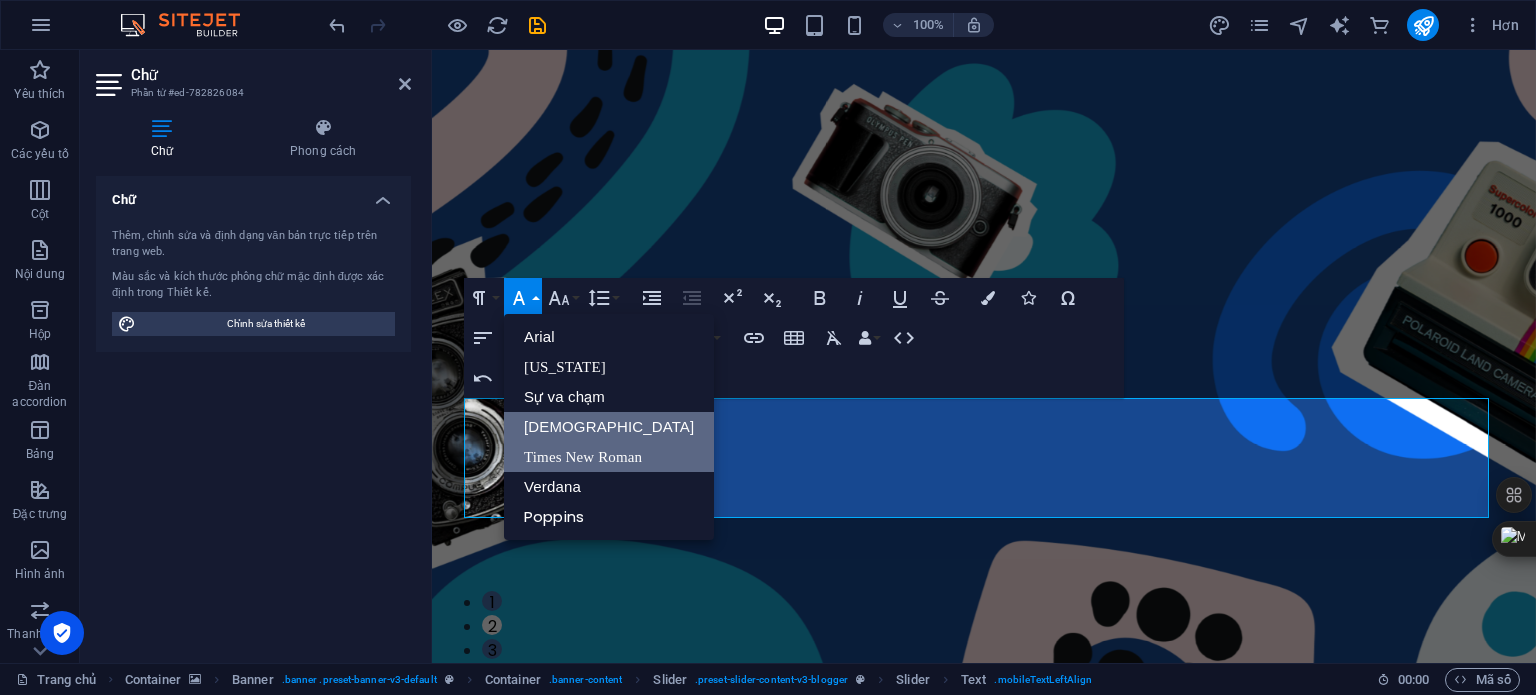 scroll, scrollTop: 0, scrollLeft: 0, axis: both 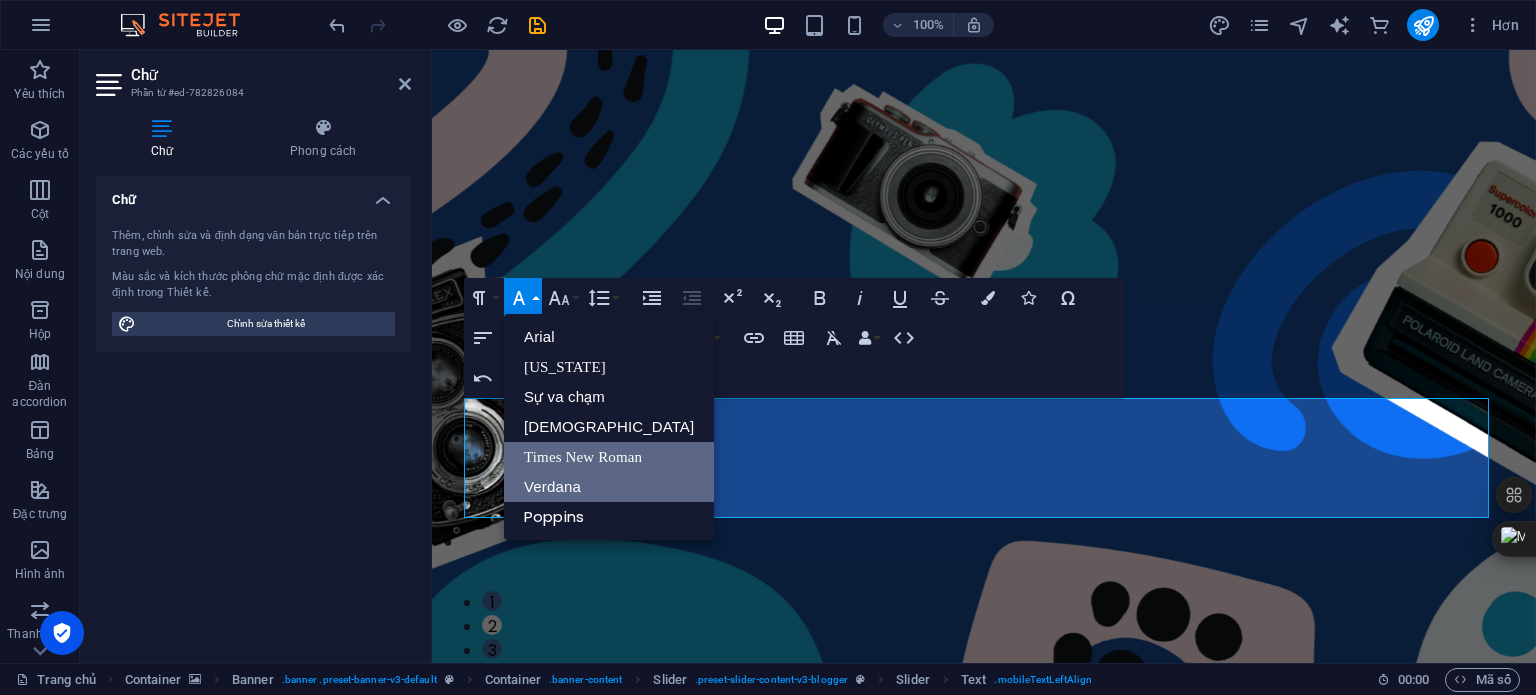 click on "Verdana" at bounding box center (552, 486) 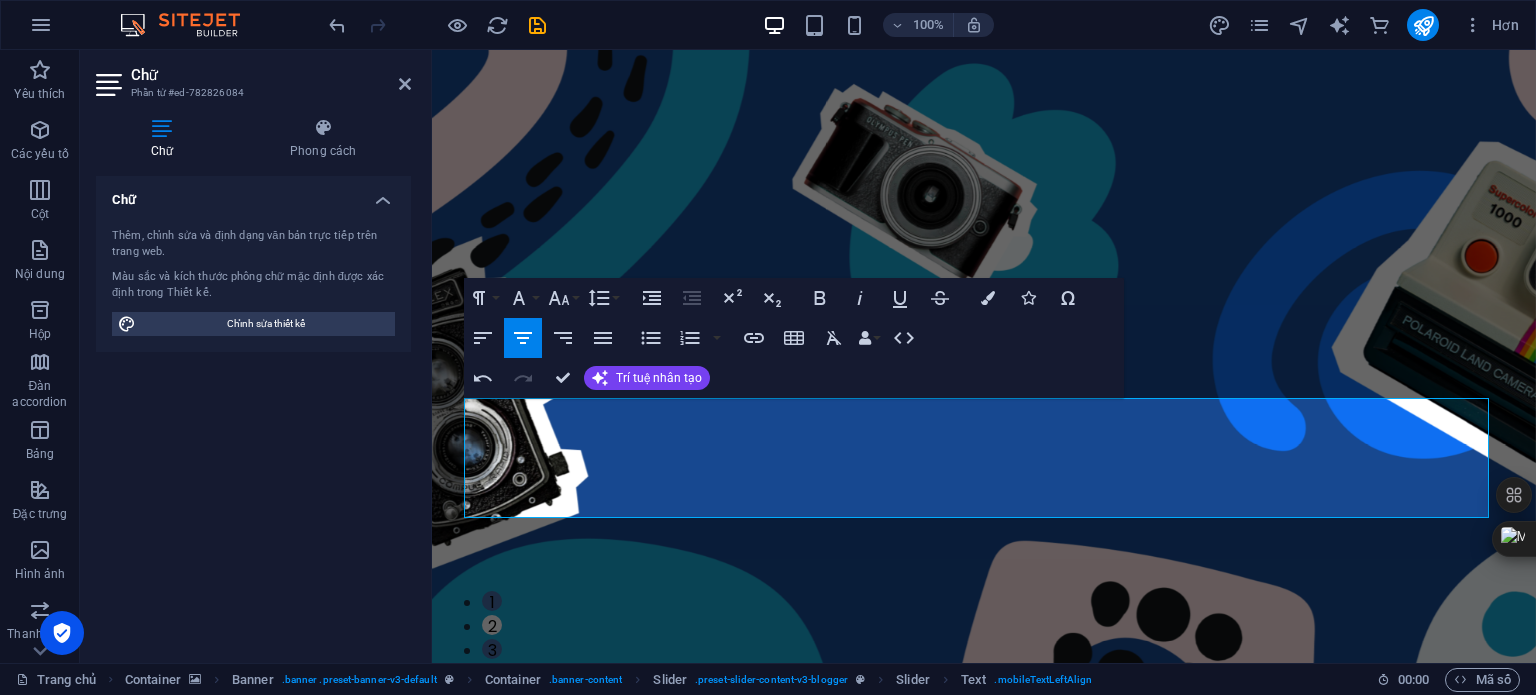 click on "Chữ Phong cách Chữ Thêm, chỉnh sửa và định dạng văn bản trực tiếp trên trang web. Màu sắc và kích thước phông chữ mặc định được xác định trong Thiết kế. Chỉnh sửa thiết kế Căn chỉnh Căn trái Căn giữa Căn phải Thanh trượt Yếu tố Layout How this element expands within the layout (Flexbox). Size Default auto px % 1/1 1/2 1/3 1/4 1/5 1/6 1/7 1/8 1/9 1/10 Grow Shrink Order Container layout Visible Visible Opacity 100 % Overflow Spacing Margin Default auto px % rem vw vh Custom Custom auto px % rem vw vh auto px % rem vw vh auto px % rem vw vh auto px % rem vw vh Padding Default px rem % vh vw Custom Custom 15 px rem % vh vw 0 px rem % vh vw 0 px rem % vh vw 15 px rem % vh vw Border Style              - Width 1 auto px rem % vh vw Custom Custom 1 auto px rem % vh vw 1 auto px rem % vh vw 1 auto px rem % vh vw 1 auto px rem % vh vw  - Color Round corners Default px rem % vh vw Custom Custom px rem % vh vw px rem % vh vw px rem %" at bounding box center (253, 382) 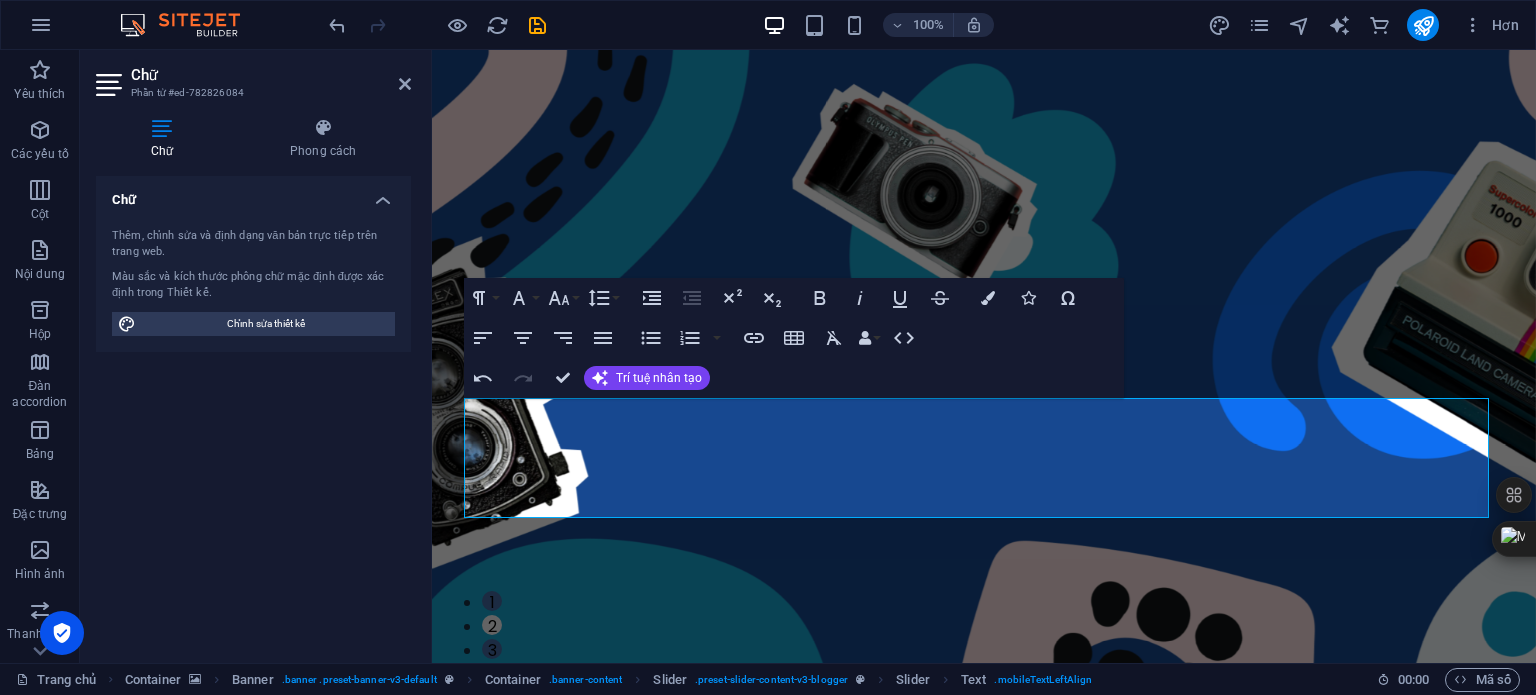 click on "Chữ Thêm, chỉnh sửa và định dạng văn bản trực tiếp trên trang web. Màu sắc và kích thước phông chữ mặc định được xác định trong Thiết kế. Chỉnh sửa thiết kế Căn chỉnh Căn trái Căn giữa Căn phải" at bounding box center [253, 411] 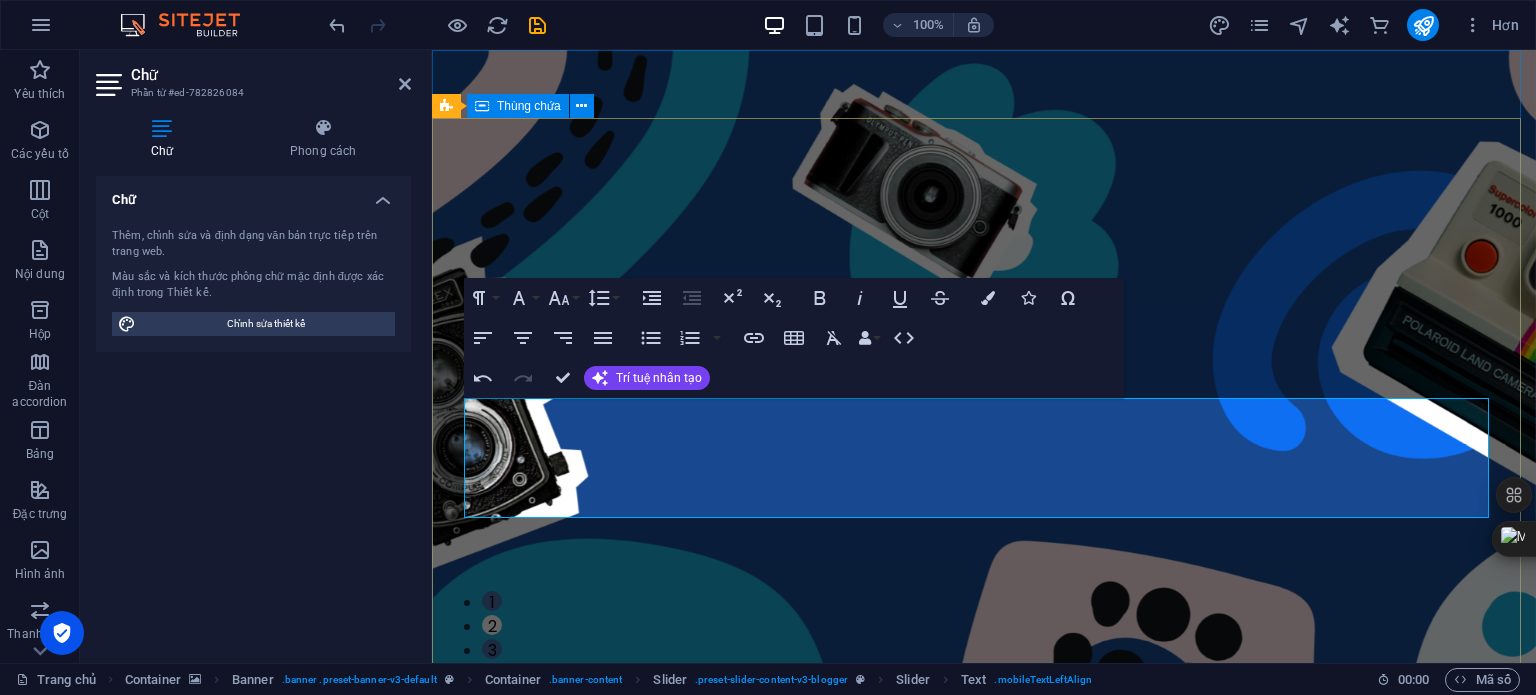 click on "CÔNG NGHỆ Sử dụng công nghệ để sống khỏe mạnh hơn Công nghệ ngày nay có thể cải thiện chất lượng cuộc sống của bạn như thế nào và khi nào cần thận trọng khi sử dụng công nghệ CUỘC PHIÊU LƯU Làm thế nào để tìm được nơi trú ẩn trong thời kỳ hỗn loạn Phương pháp đã được chứng minh giúp bạn tìm được khoảng nghỉ và khoảnh khắc yên tĩnh để nạp lại năng lượng   trong cuộc sống căng thẳng ngày nay. DU LỊCH Yên  Là CÔNG NGHỆ Sử dụng công nghệ để sống khỏe mạnh hơn Công nghệ ngày nay có thể cải thiện chất lượng cuộc sống của bạn như thế nào và khi nào cần cẩn thận khi sử dụng công nghệ CUỘC PHIÊU LƯU Làm thế nào để tìm được nơi ẩn náu trong bất kỳ loại thuốc nào trong cuộc sống căng thẳng ngày nay. 1 2 3" at bounding box center (984, 1166) 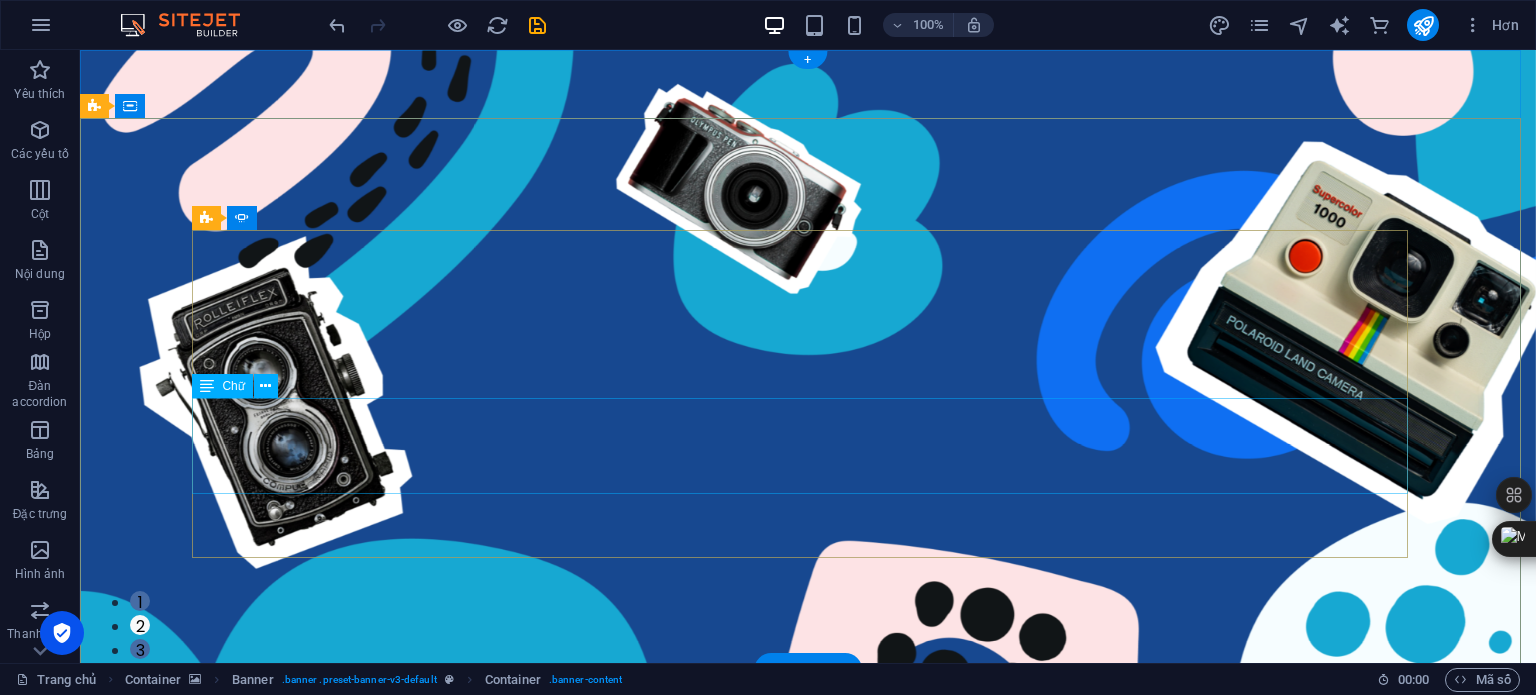 click on "Là nơi bạn có thể tìm thấy những khoảng lặng yên bình giữa nhịp sống Hả. Mỗi bài viết là một câu chuyện nhỏ, một dòng cảm xúc nhẹ nhàng nhẹ nhàng nhẹ nhàng nhẹ nhàng nhẹ nhàng nhẹ nhàng, giúp bạn kết nối với chính mình và tìm lại an yên trong tâm hồn. Với hơi hướng chữa lành và phát triển bản thân,"Yên" không chỉ là một blog mà còn là một người bạn đồng hành, nơi bạn có thể lắng nghe, cảm nhận và yêu thương chính mình hơn từng ngày." at bounding box center [-1624, 2042] 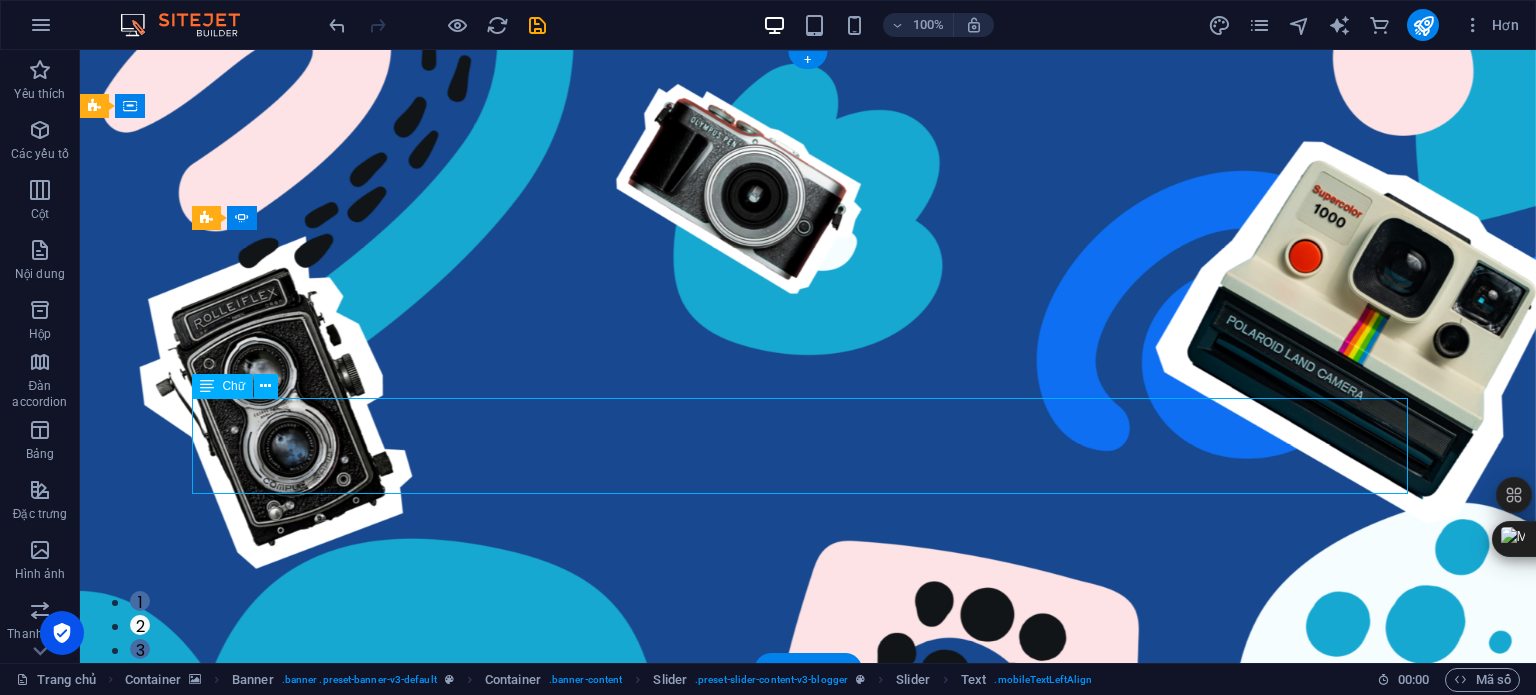 click on "Là nơi bạn có thể tìm thấy những khoảng lặng yên bình giữa nhịp sống Hả. Mỗi bài viết là một câu chuyện nhỏ, một dòng cảm xúc nhẹ nhàng nhẹ nhàng nhẹ nhàng nhẹ nhàng nhẹ nhàng nhẹ nhàng, giúp bạn kết nối với chính mình và tìm lại an yên trong tâm hồn. Với hơi hướng chữa lành và phát triển bản thân,"Yên" không chỉ là một blog mà còn là một người bạn đồng hành, nơi bạn có thể lắng nghe, cảm nhận và yêu thương chính mình hơn từng ngày." at bounding box center (-1624, 2042) 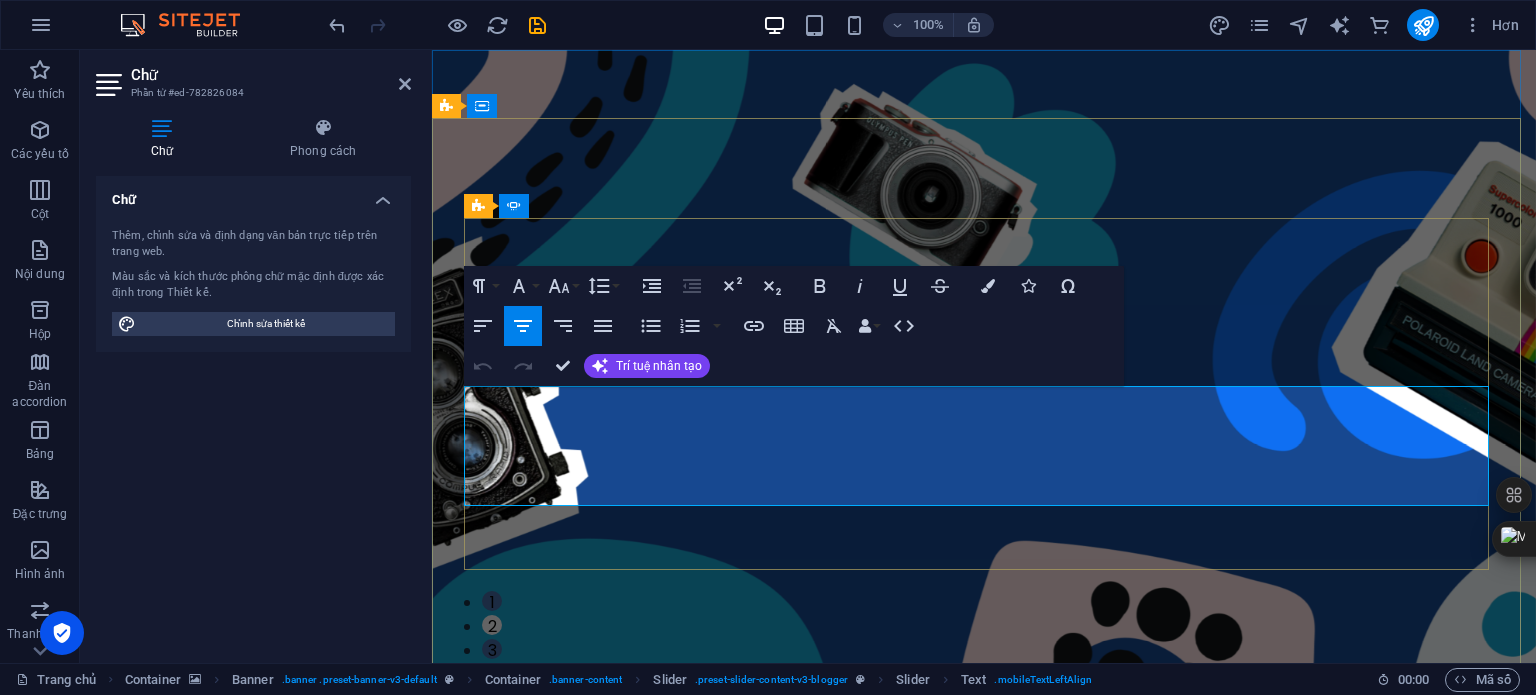 click on "nơi bạn có thể tìm thấy những khoảng lặng yên bình giữa nhịp sống Hả. Mỗi bài viết là một câu chuyện nhỏ, một dòng cảm xúc nhẹ nhàng nhẹ nhàng nhẹ nhàng nhẹ nhàng nhẹ nhàng nhẹ nhàng nhẹ nhàng, giúp bạn kết nối với chính mình và tìm lại một yên bình trong tâm hồn. Với hơi hướng chữa lành và phát triển bản thân,"Yên" không chỉ là một blog mà còn là một người bạn đồng hành, nơi bạn có thể lắng nghe, cảm nhận và yêu thương chính mình hơn từng ngày." at bounding box center (-1416, 2007) 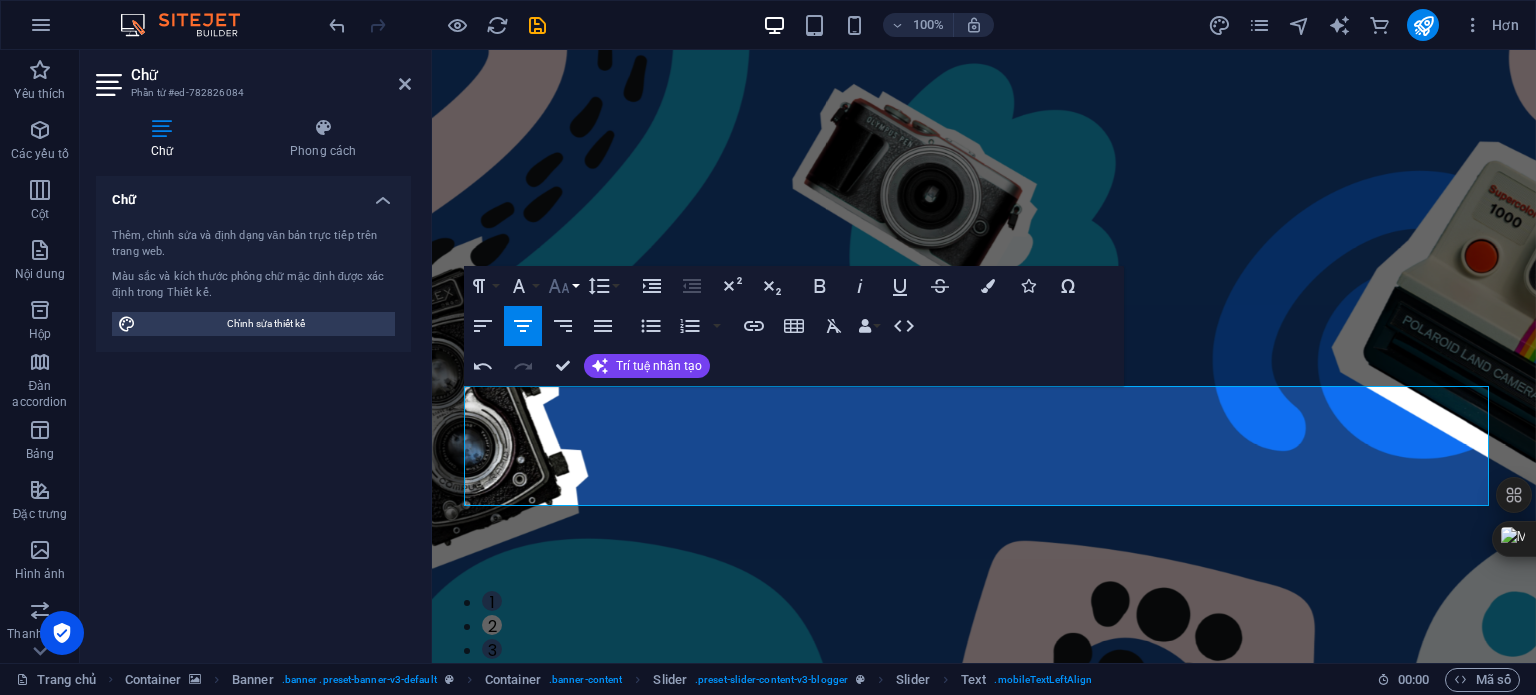click on "Kích thước phông chữ" at bounding box center [563, 286] 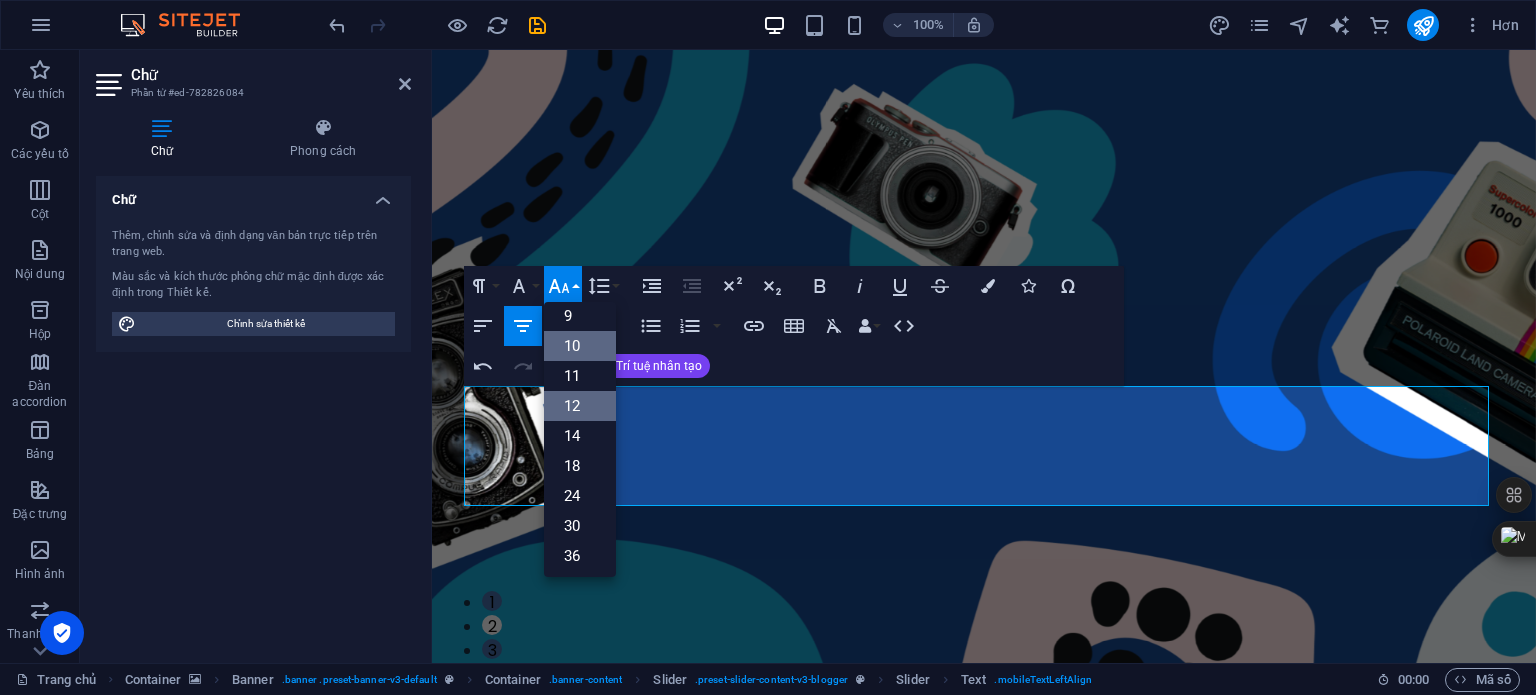 scroll, scrollTop: 0, scrollLeft: 0, axis: both 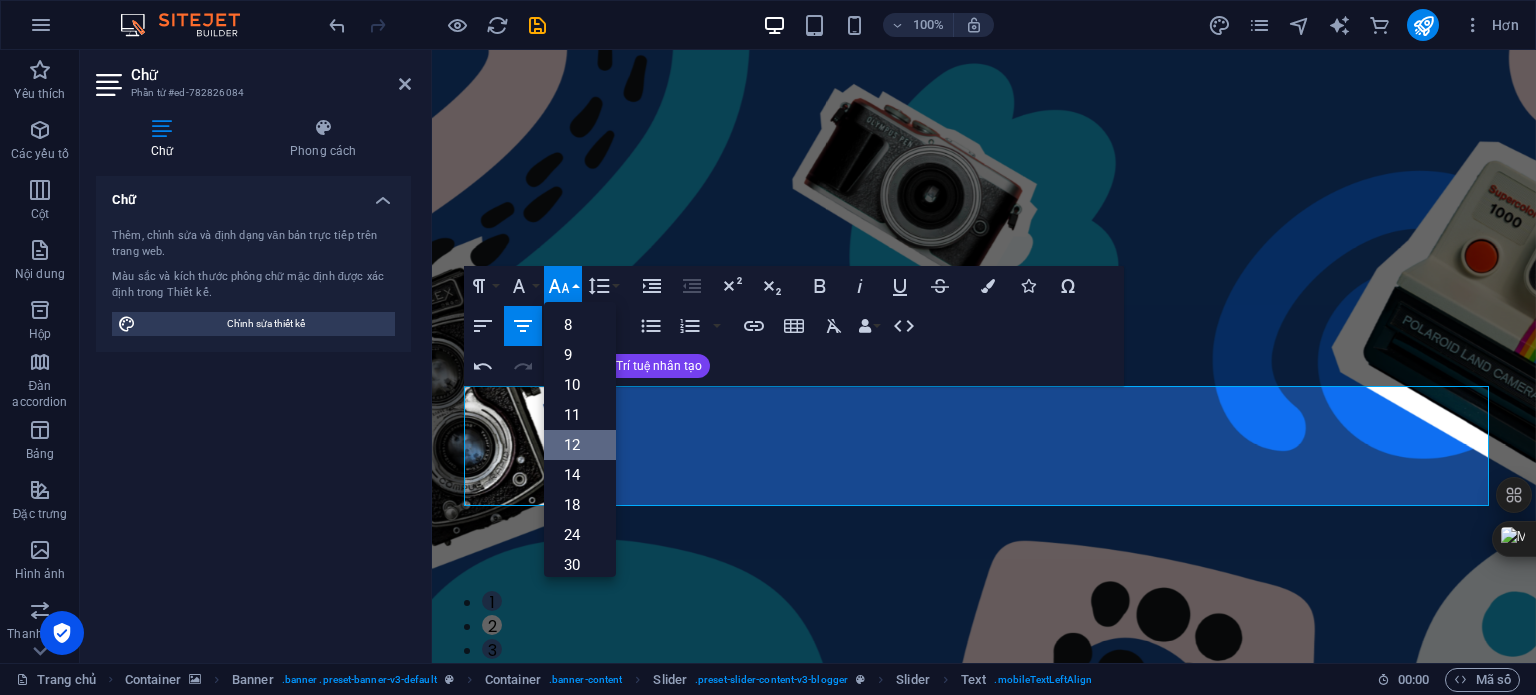 click on "12" at bounding box center [580, 445] 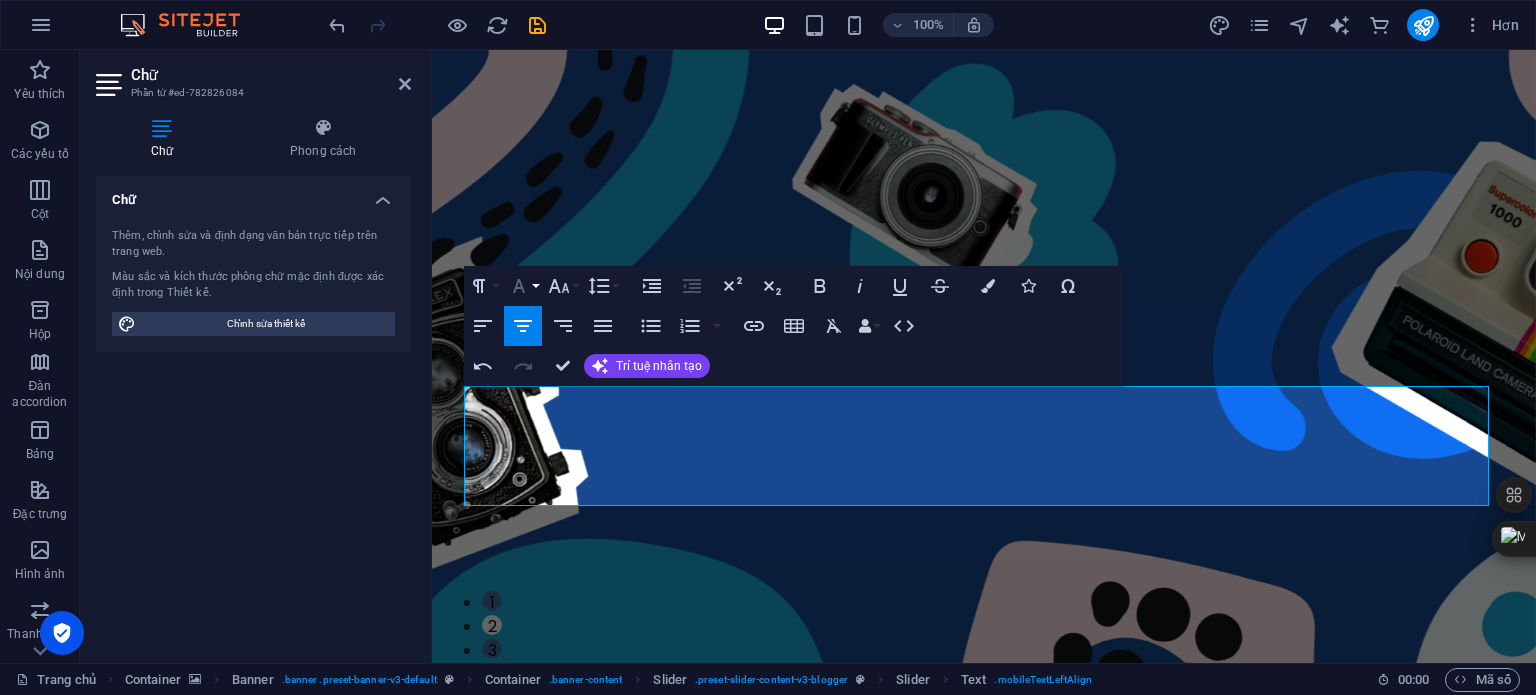 click 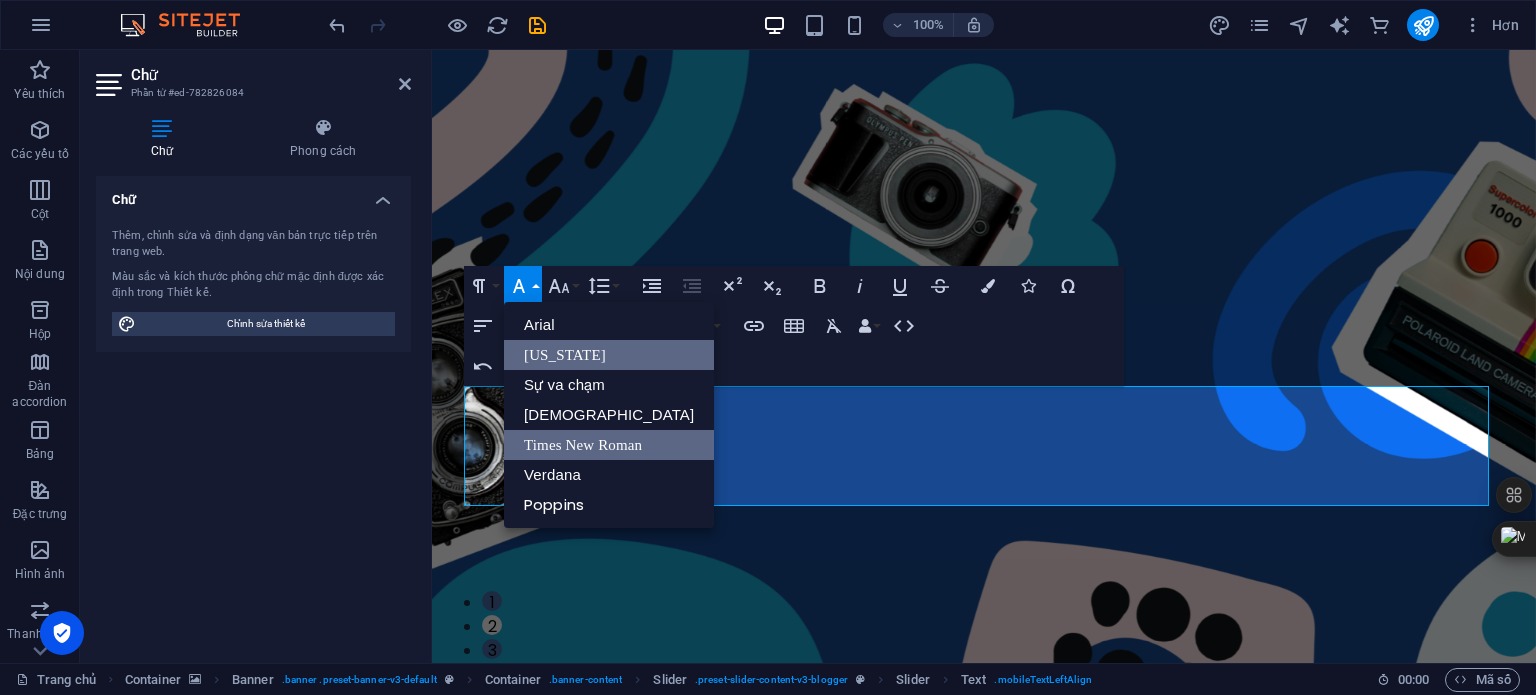 scroll, scrollTop: 0, scrollLeft: 0, axis: both 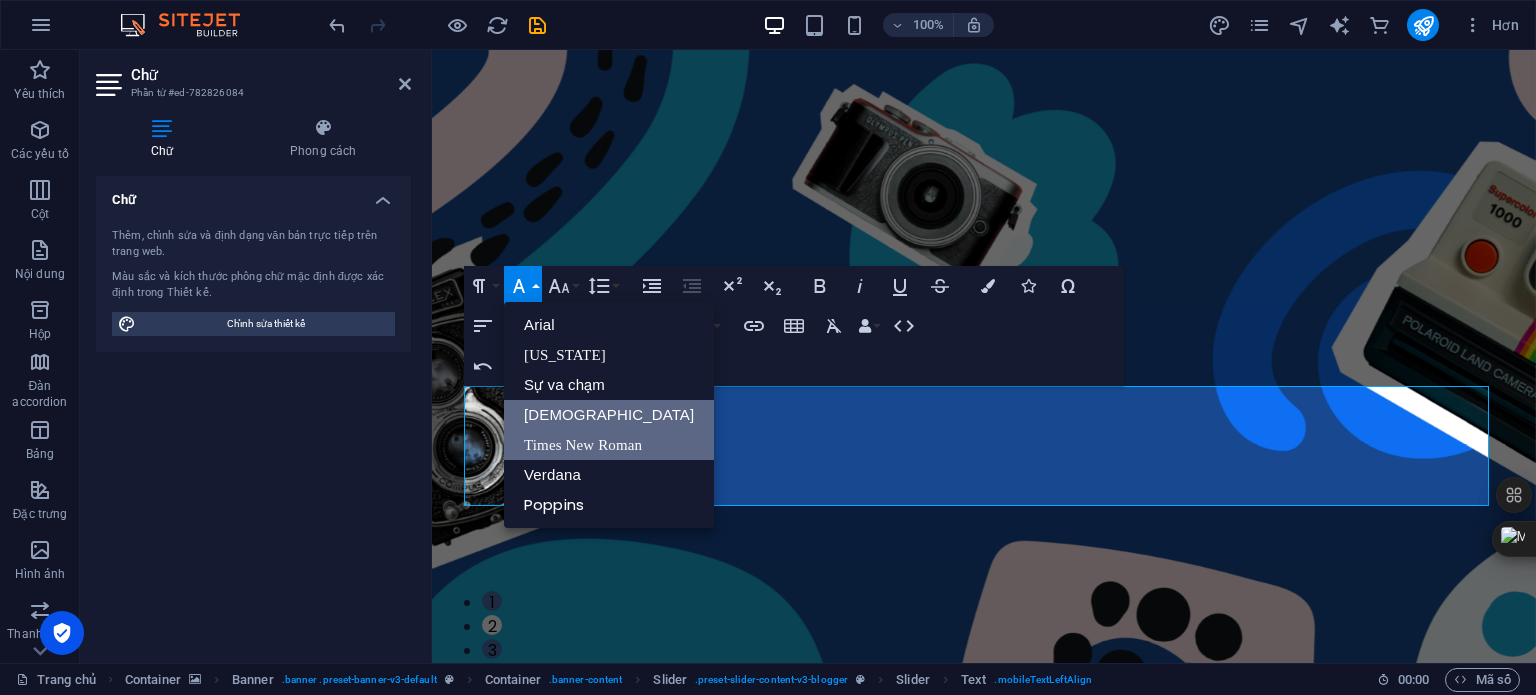 click on "Tahoma" at bounding box center (609, 414) 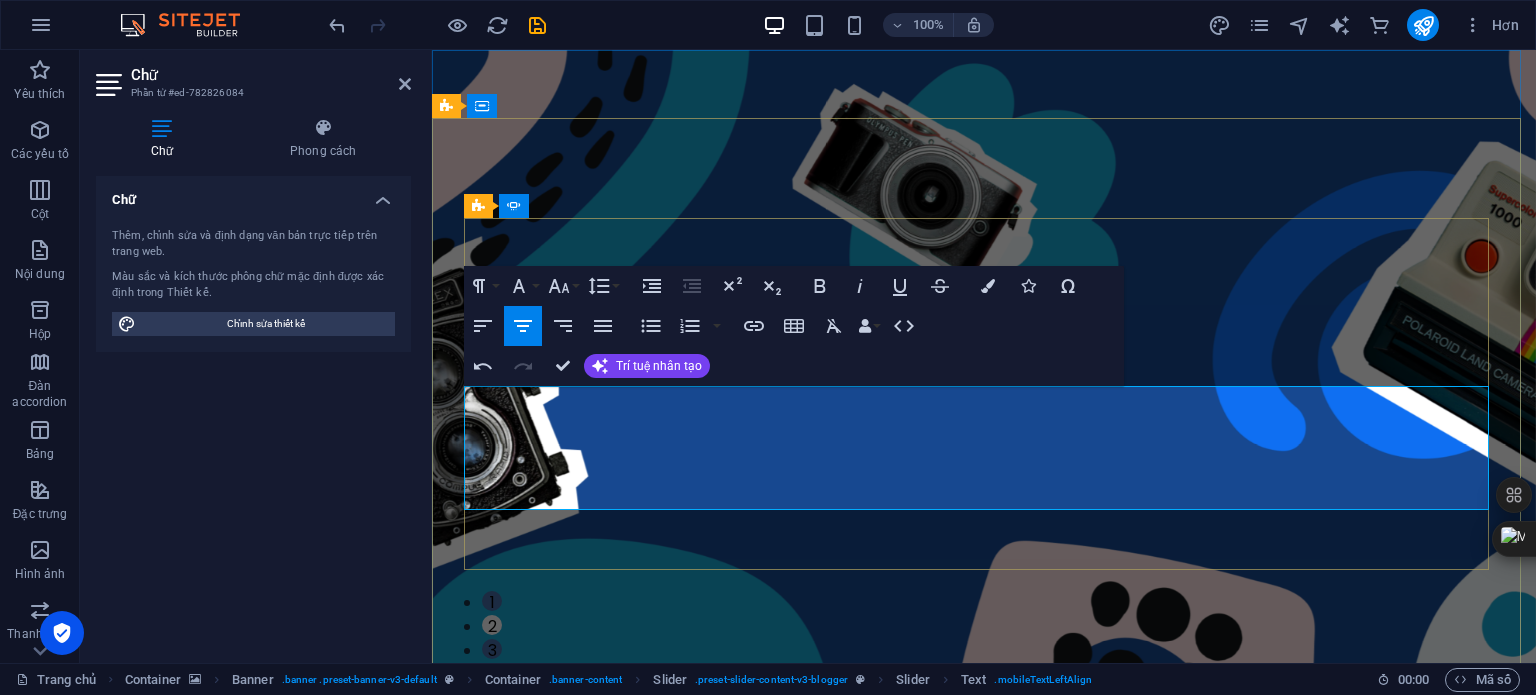 click on "Là  nơi bạn có thể tìm thấy những khoảng lặng yên bình giữa nhịp sống Hả. Mỗi bài viết là một câu chuyện nhỏ, một dòng cảm xúc nhẹ nhàng nhẹ nhàng nhẹ nhàng nhẹ nhàng nhẹ nhàng nhẹ nhàng nhẹ nhàng nhẹ nhàng, giúp bạn kết nối với chính mình và tìm lại một yên bình trong tâm hồn. Với hơi hướng chữa lành và phát triển bản thân,"Yên" không chỉ là một blog mà còn là một người bạn đồng hành, nơi bạn có thể lắng nghe, cảm nhận và yêu thương chính mình hơn từng ngày." at bounding box center [-1073, 2054] 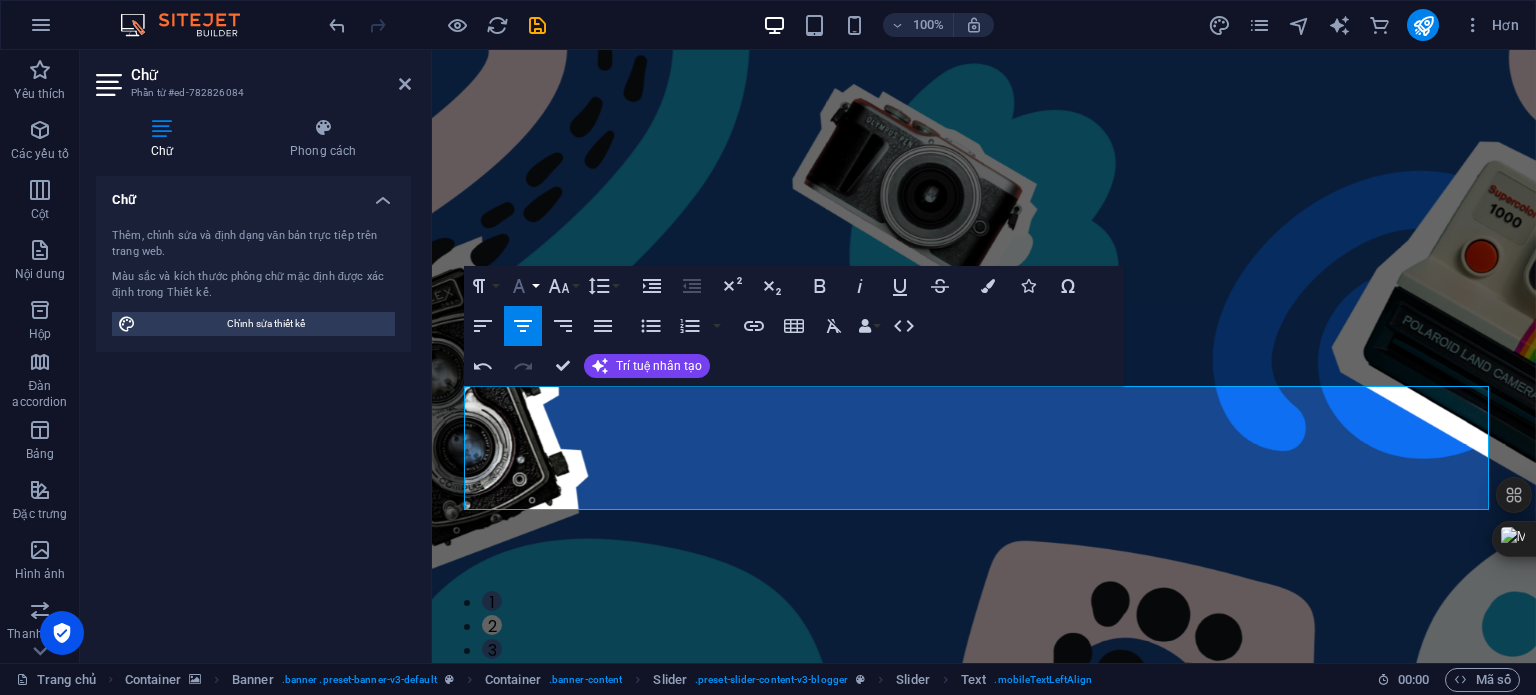 click 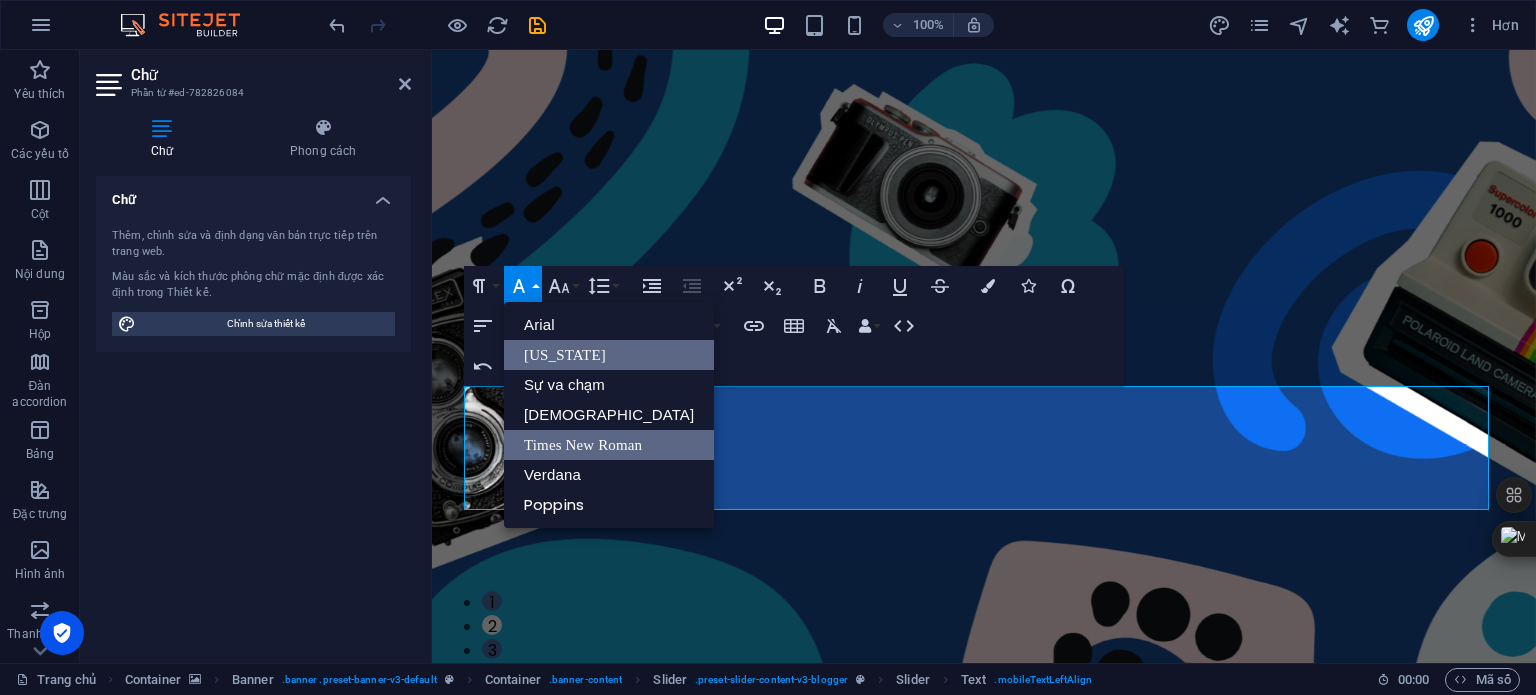 scroll, scrollTop: 0, scrollLeft: 0, axis: both 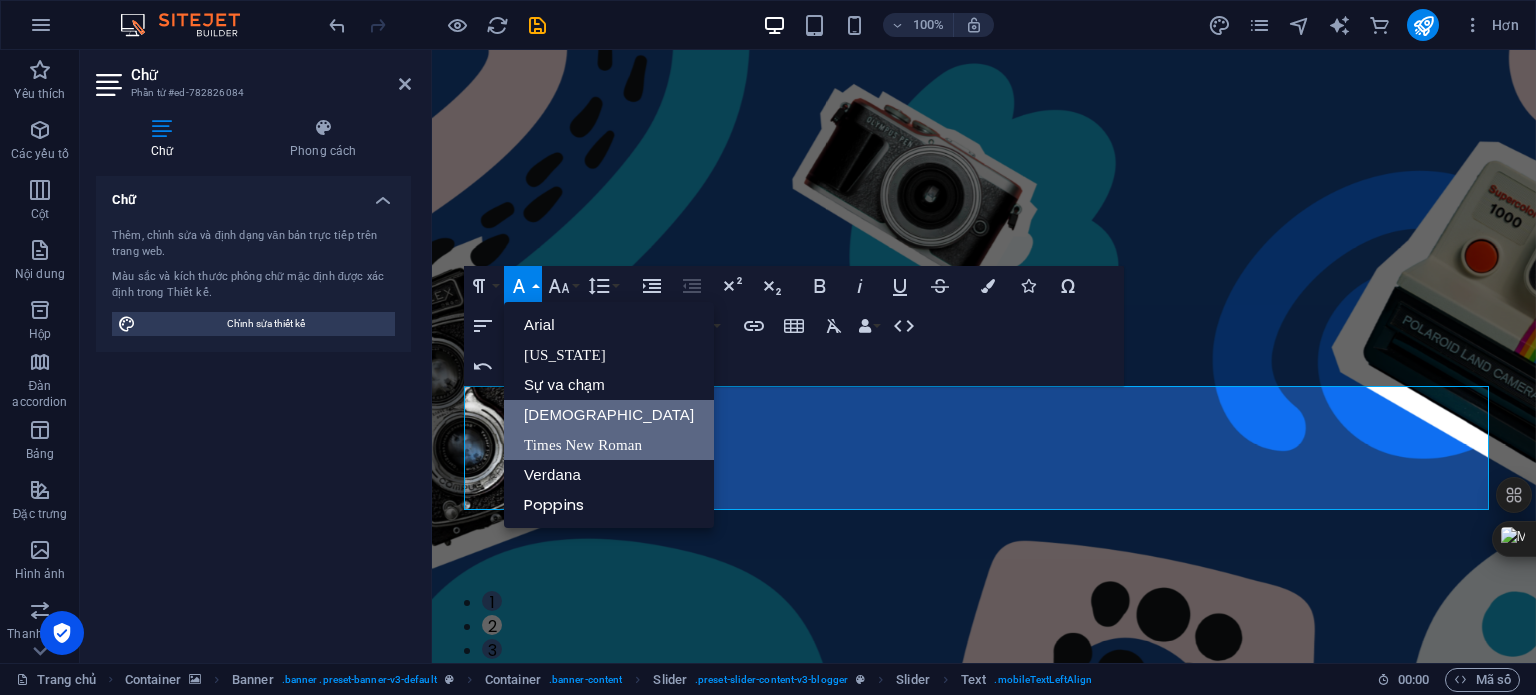 click on "Tahoma" at bounding box center [609, 414] 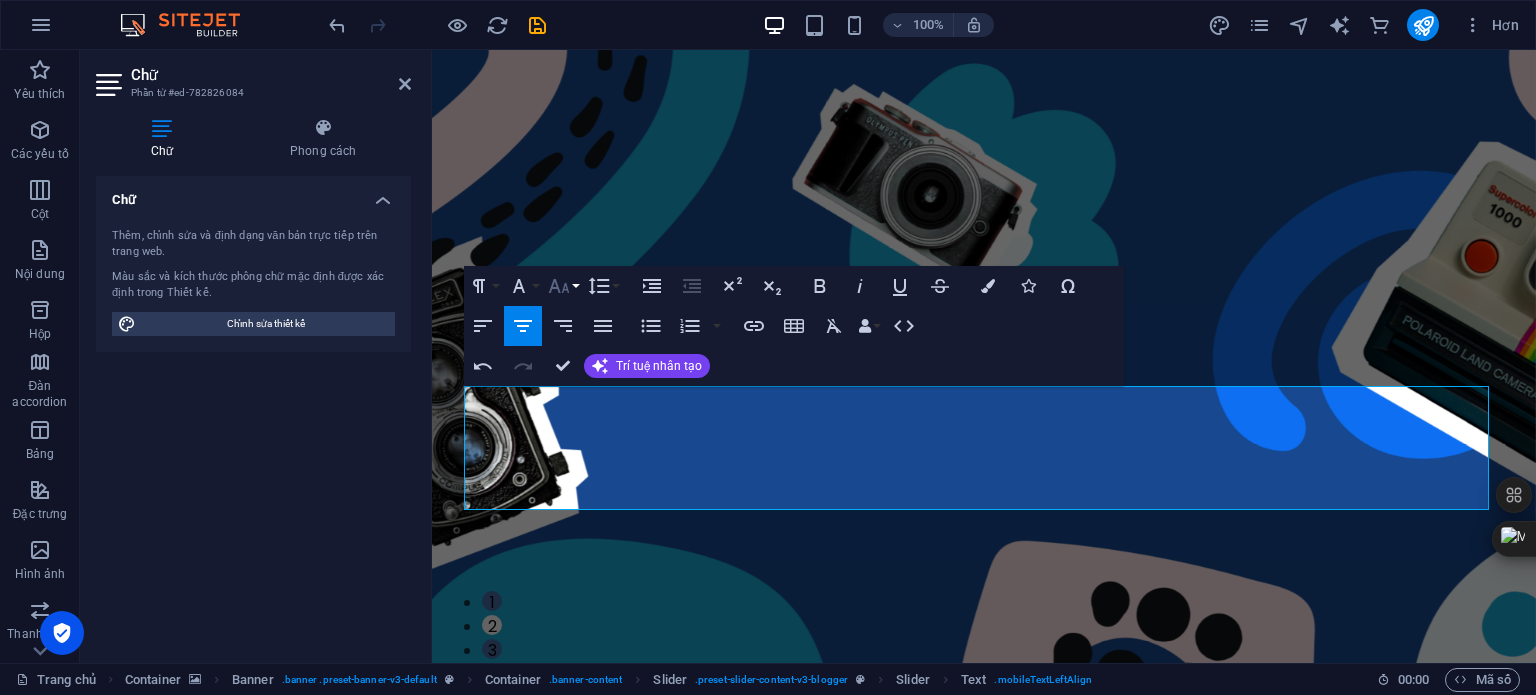click on "Kích thước phông chữ" at bounding box center (563, 286) 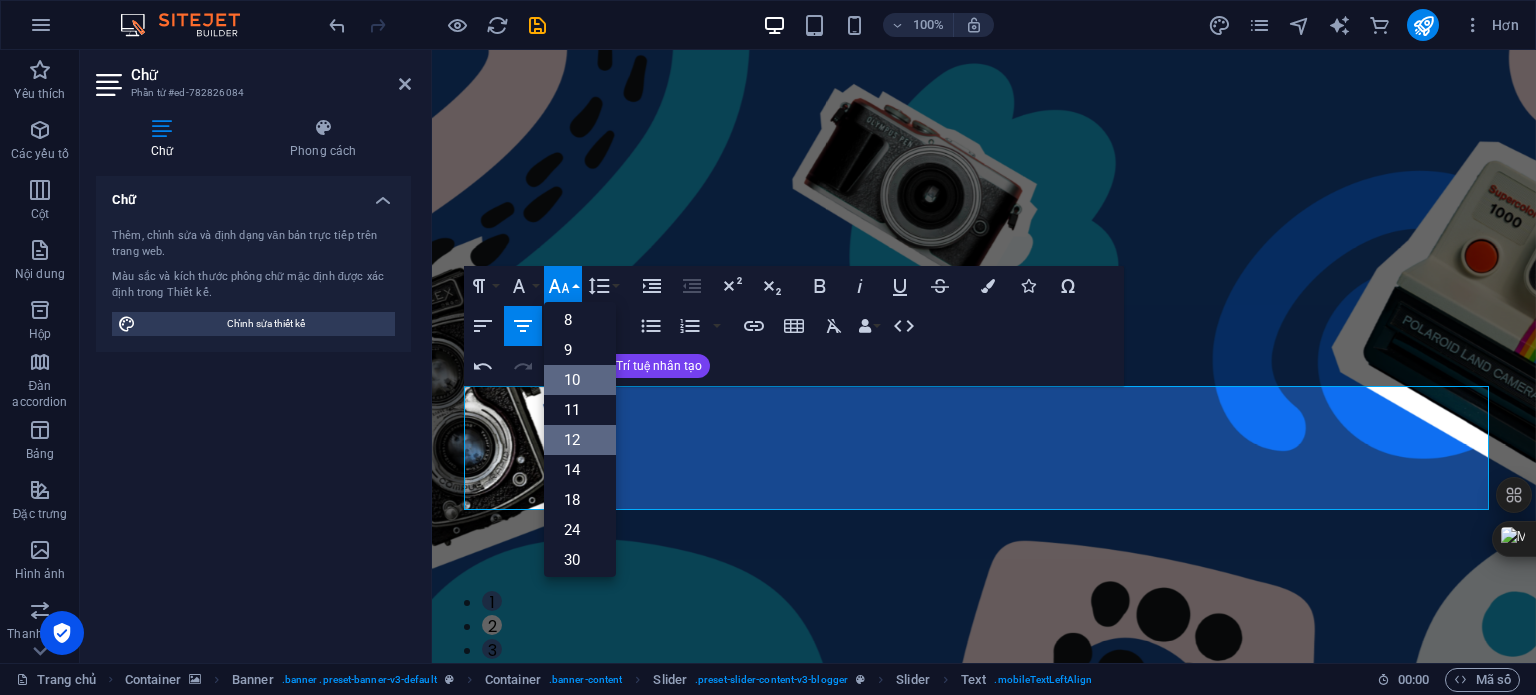 scroll, scrollTop: 0, scrollLeft: 0, axis: both 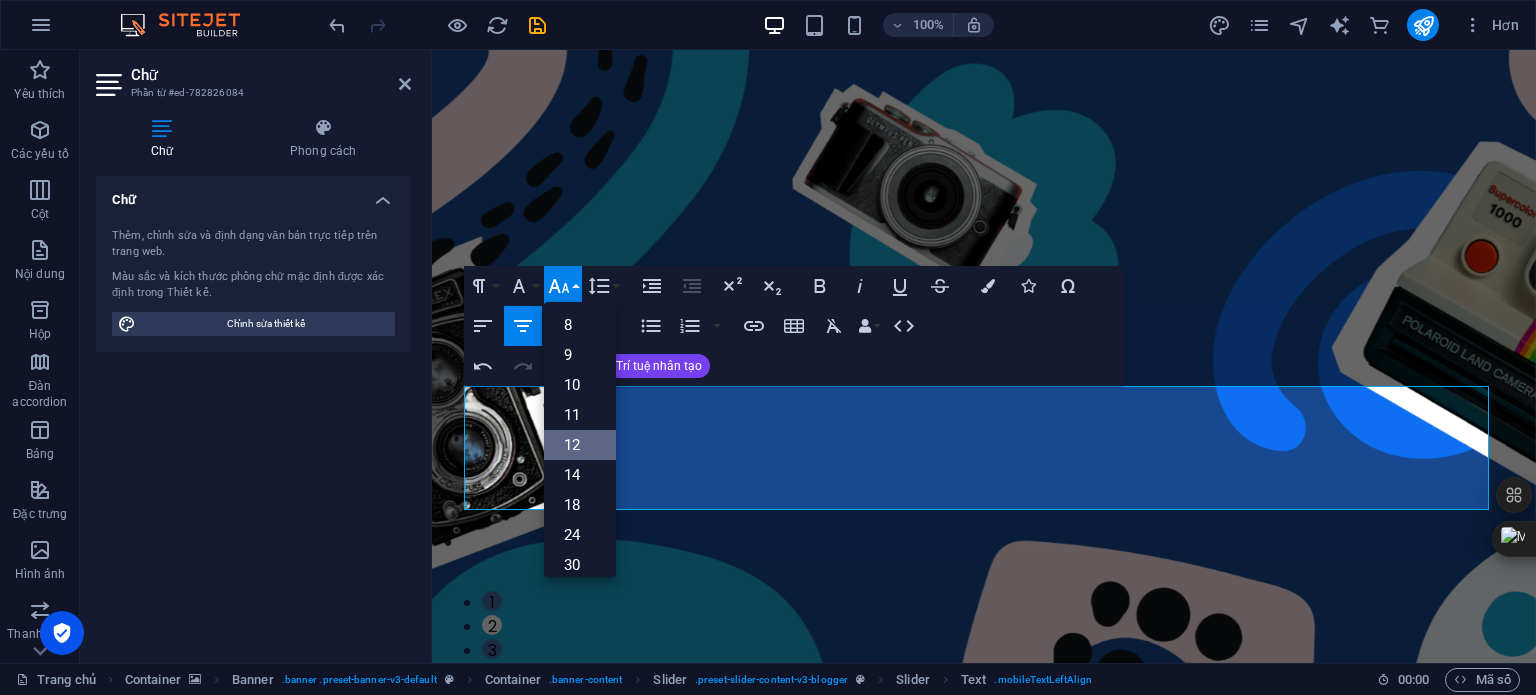 click on "12" at bounding box center (572, 445) 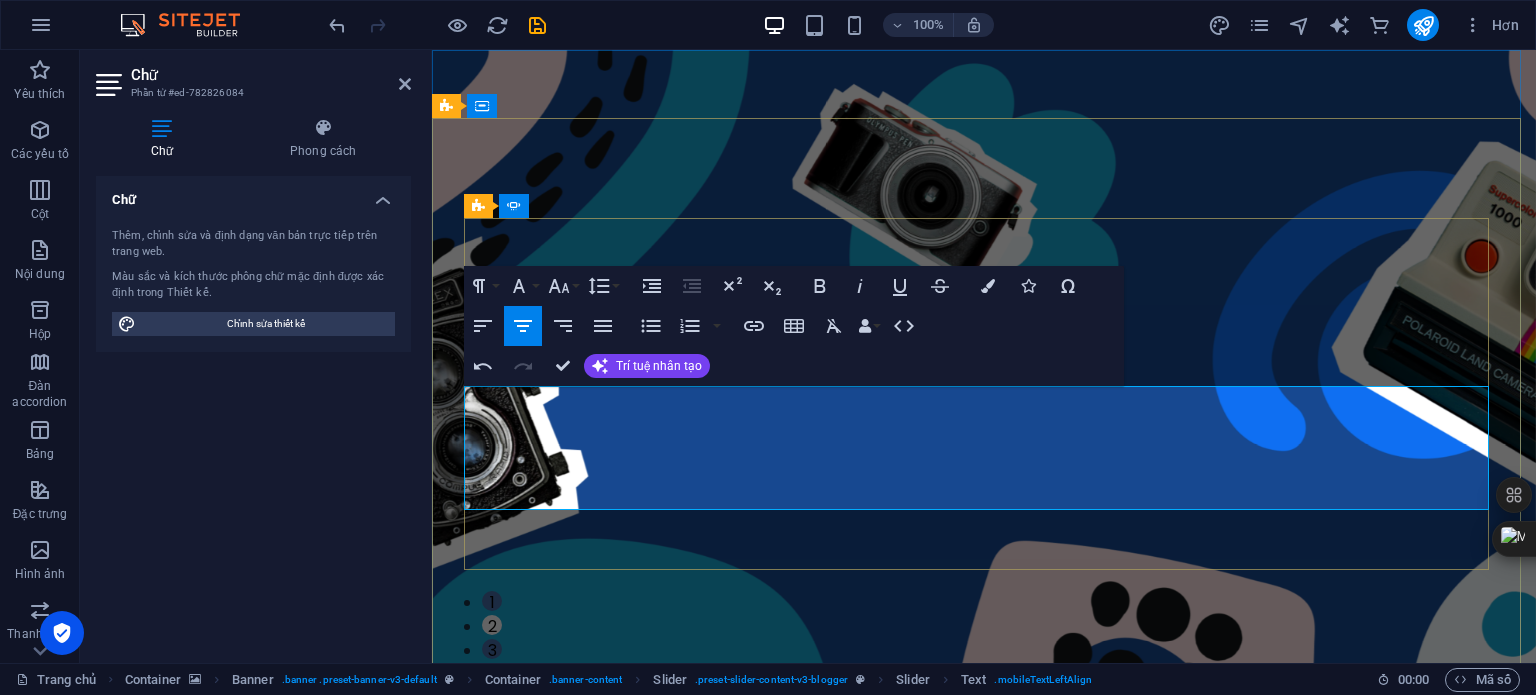drag, startPoint x: 646, startPoint y: 395, endPoint x: 610, endPoint y: 395, distance: 36 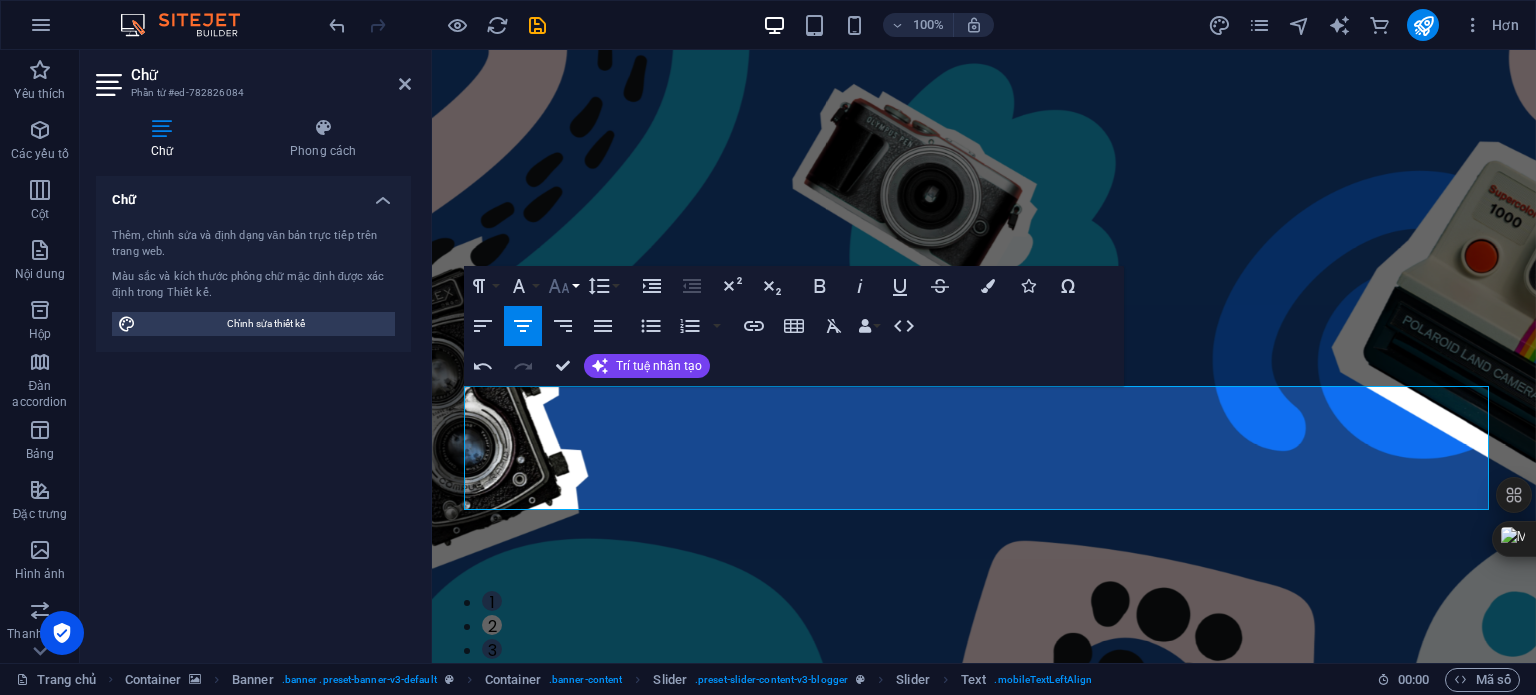 click on "Kích thước phông chữ" at bounding box center [563, 286] 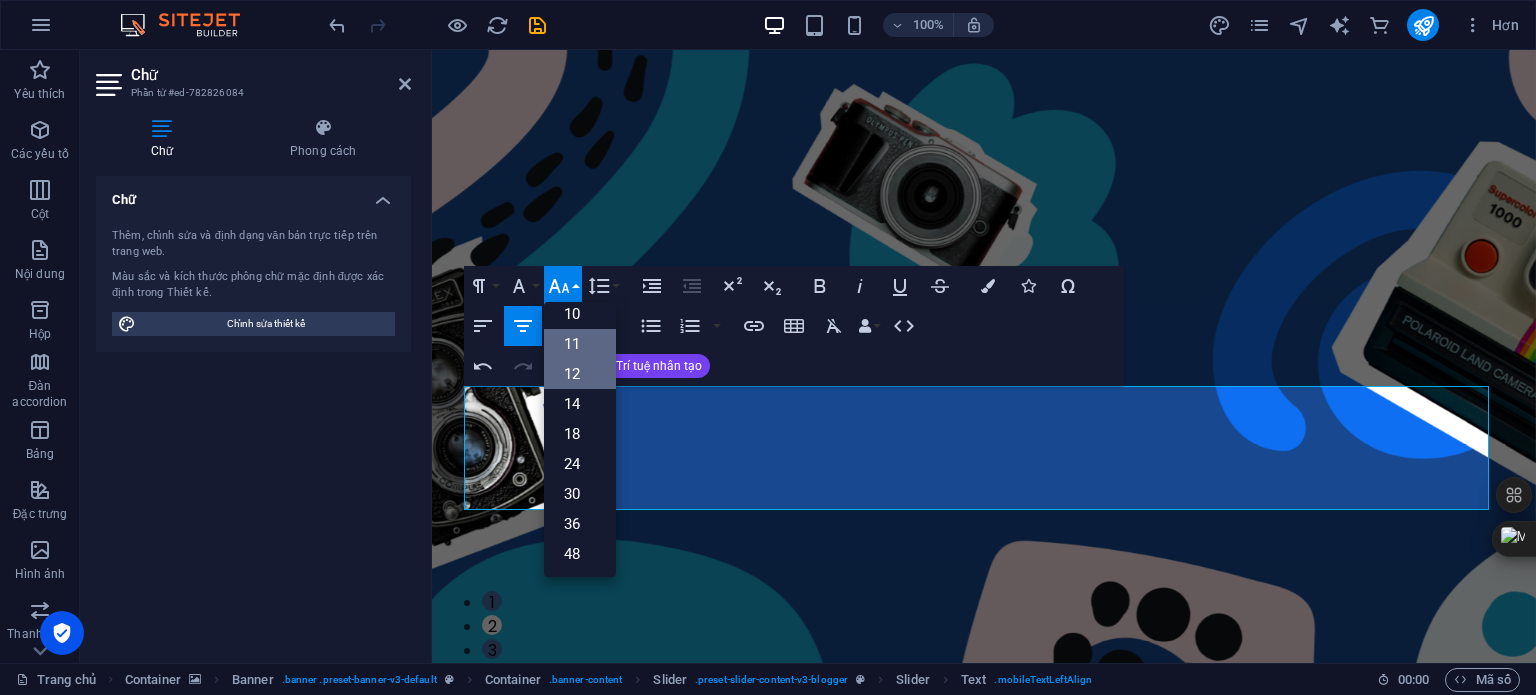 scroll, scrollTop: 43, scrollLeft: 0, axis: vertical 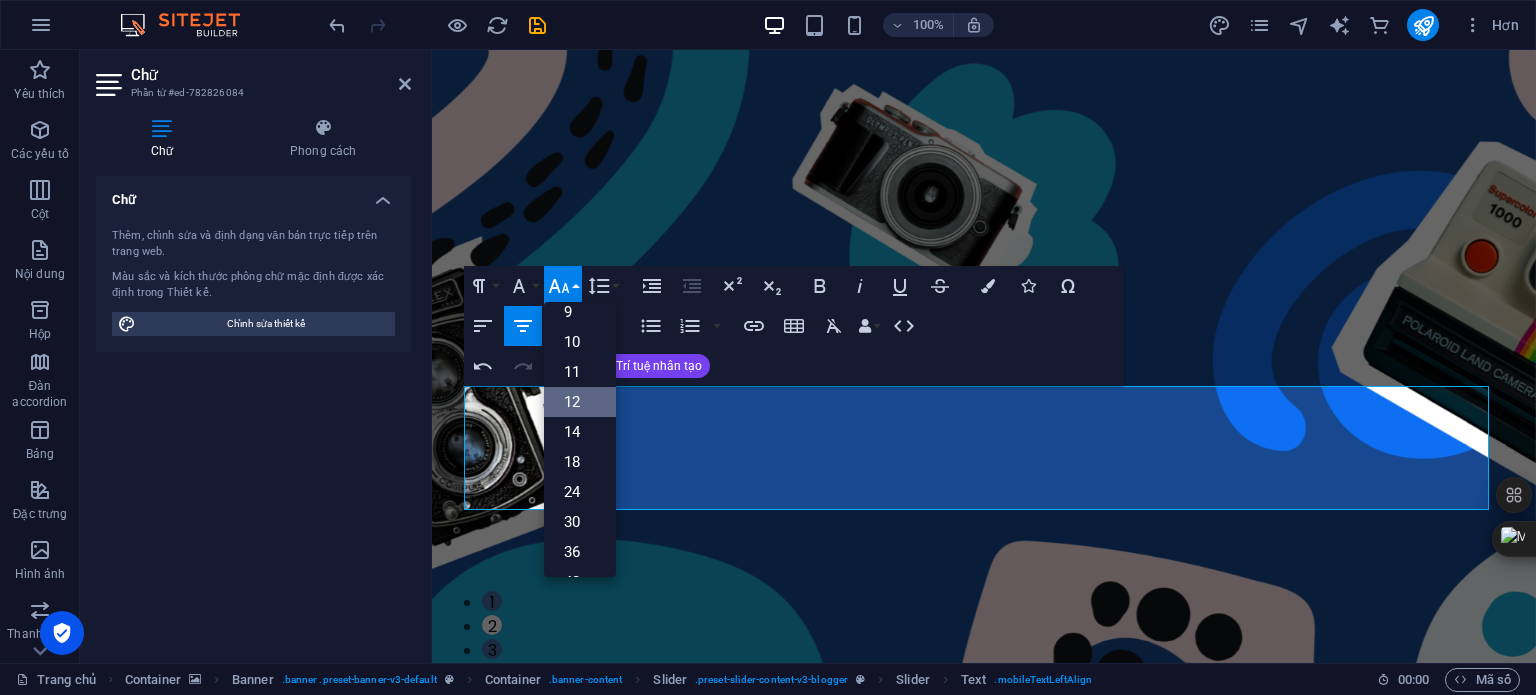 click on "12" at bounding box center (572, 402) 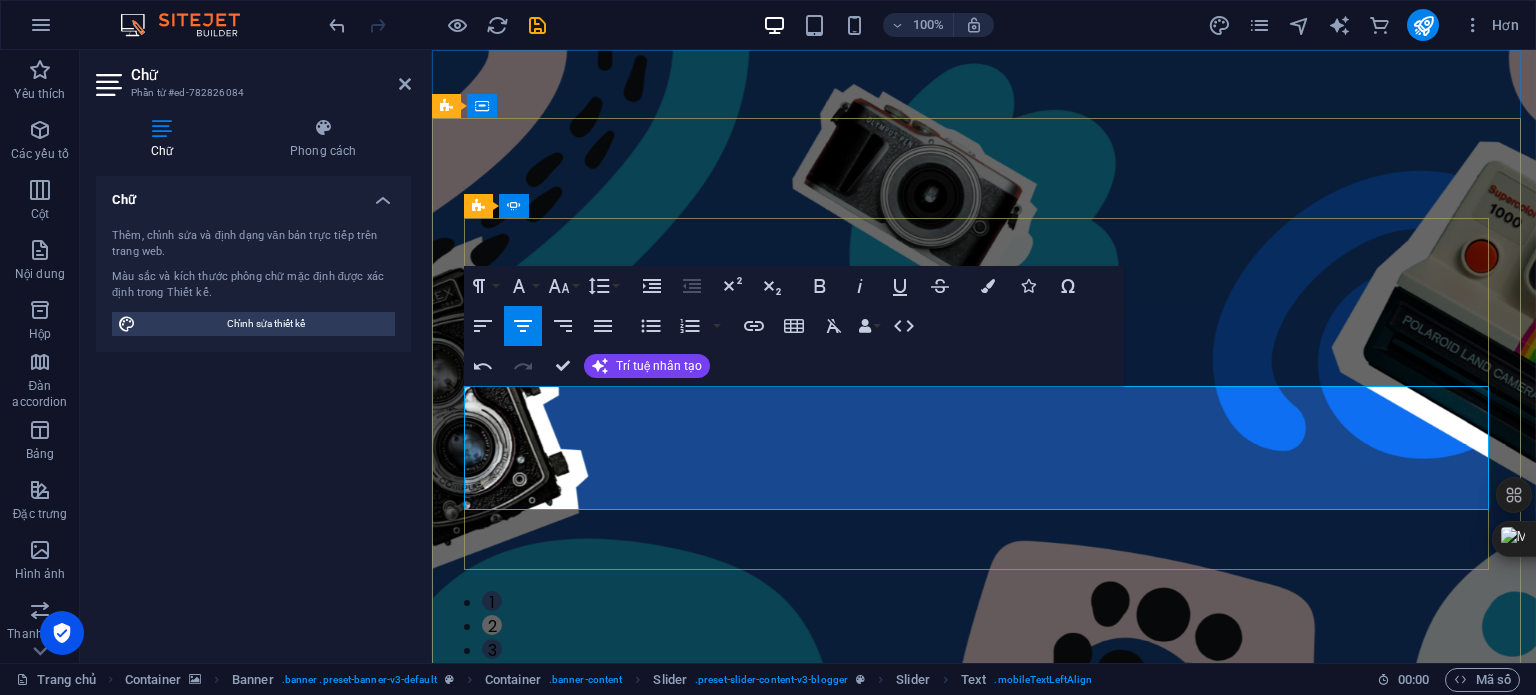 click on "Là" at bounding box center [-1412, 2007] 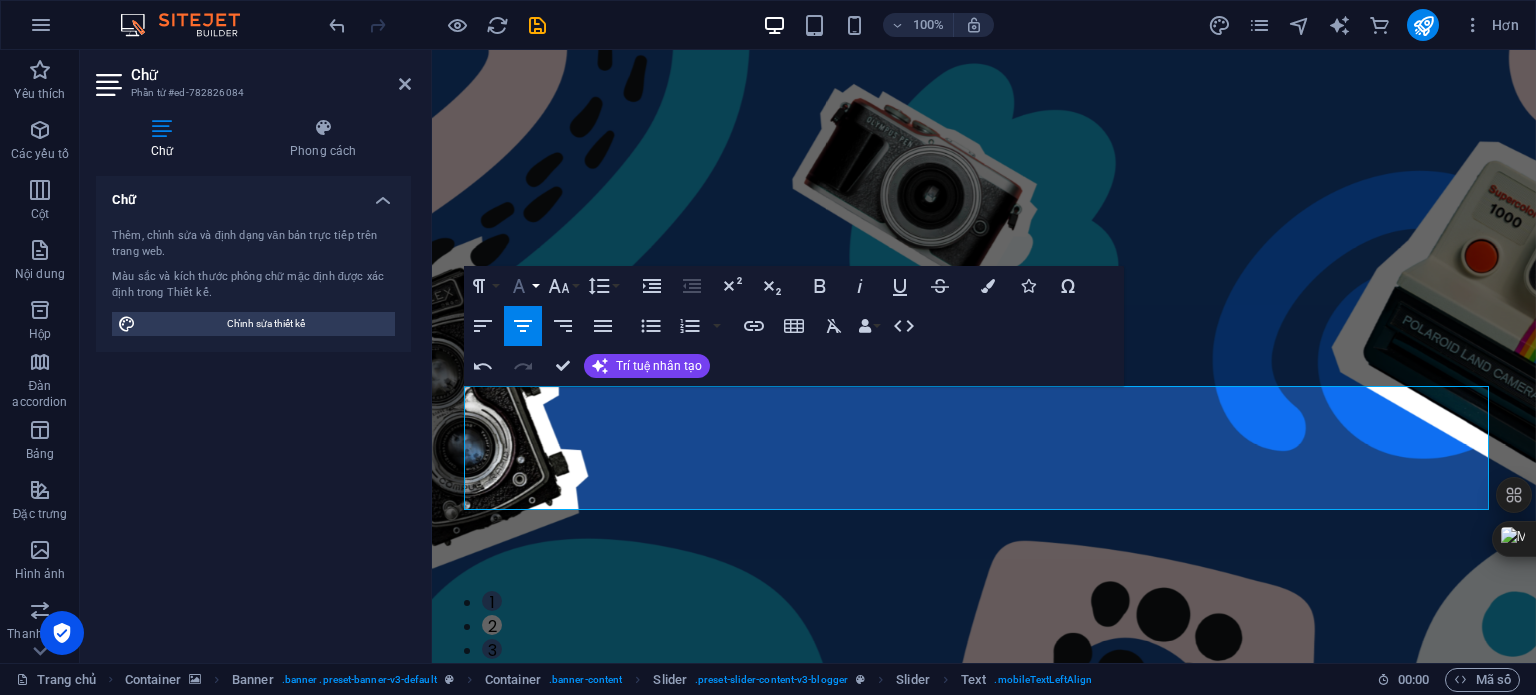 click on "Họ phông chữ" at bounding box center (523, 286) 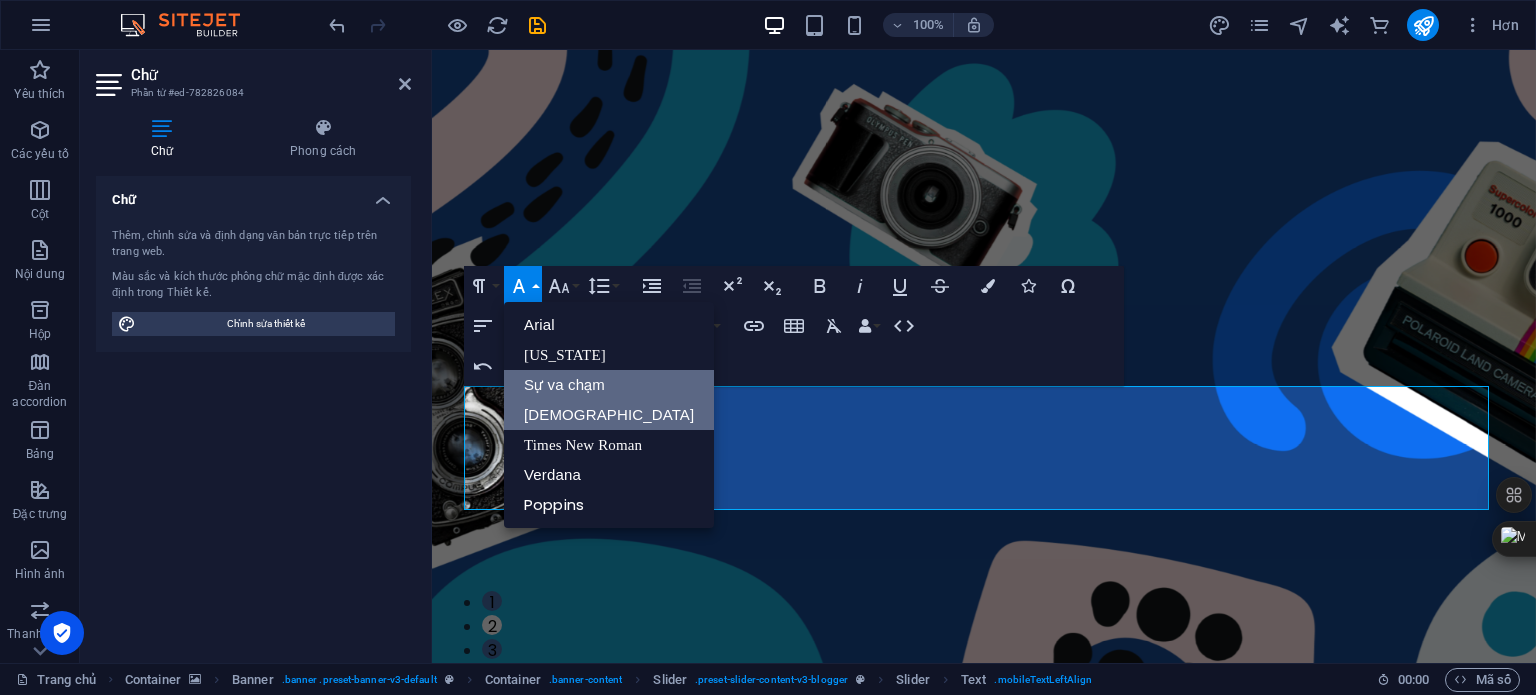 scroll, scrollTop: 0, scrollLeft: 0, axis: both 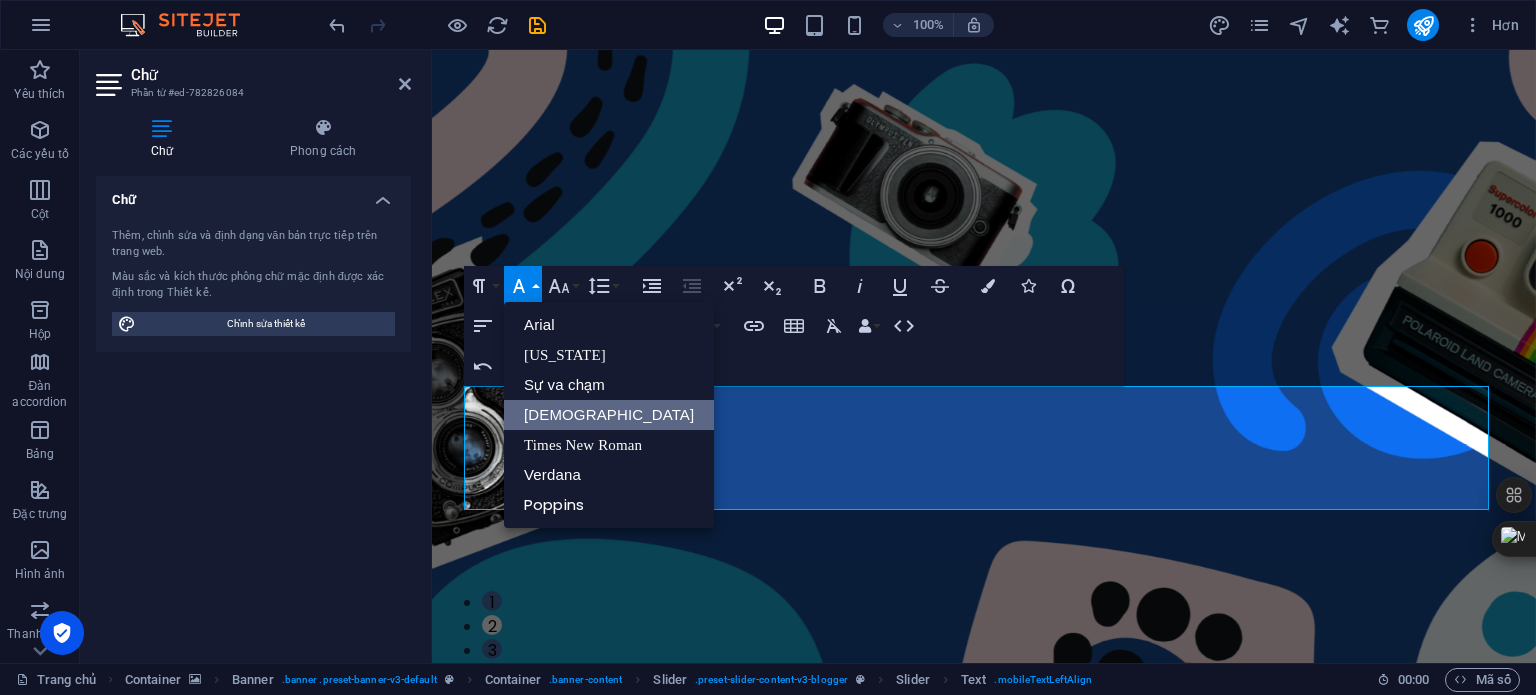 click on "Tahoma" at bounding box center [609, 414] 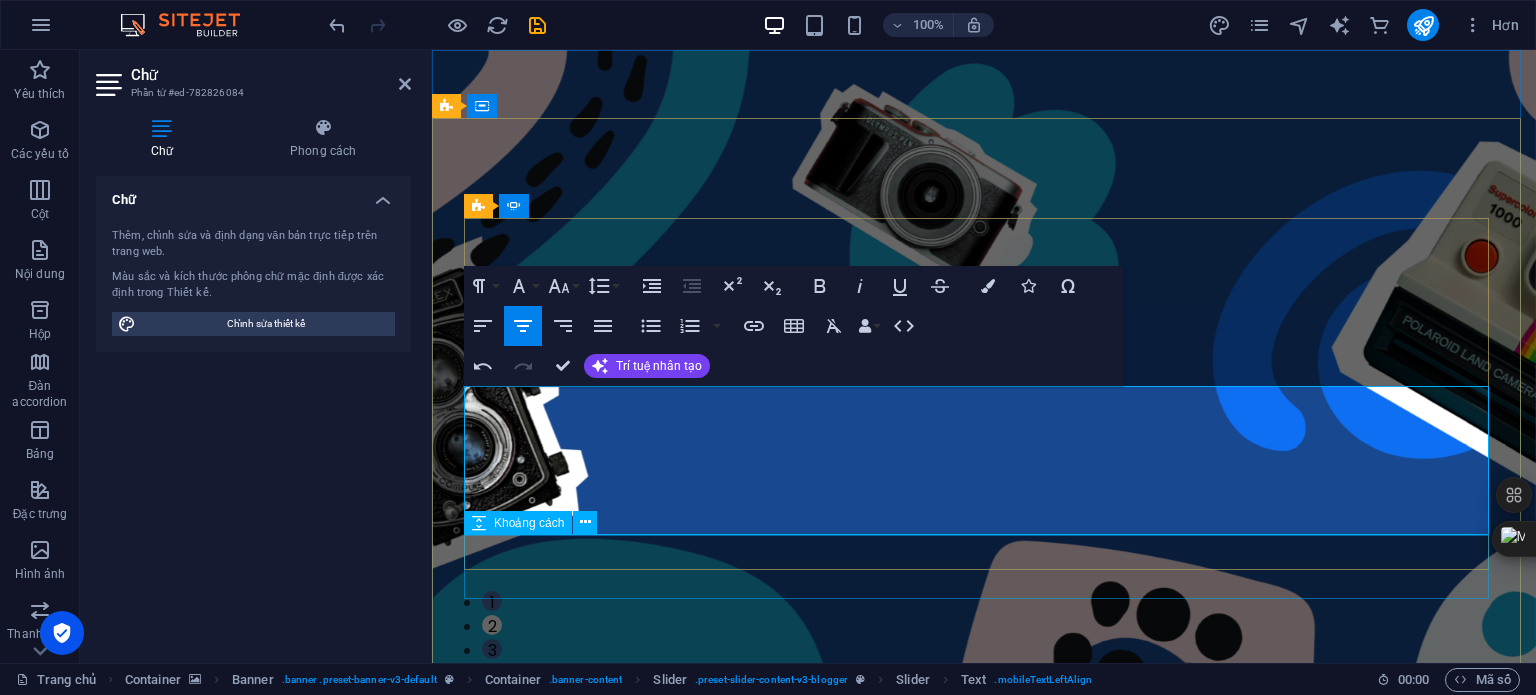 drag, startPoint x: 624, startPoint y: 395, endPoint x: 1203, endPoint y: 523, distance: 592.97974 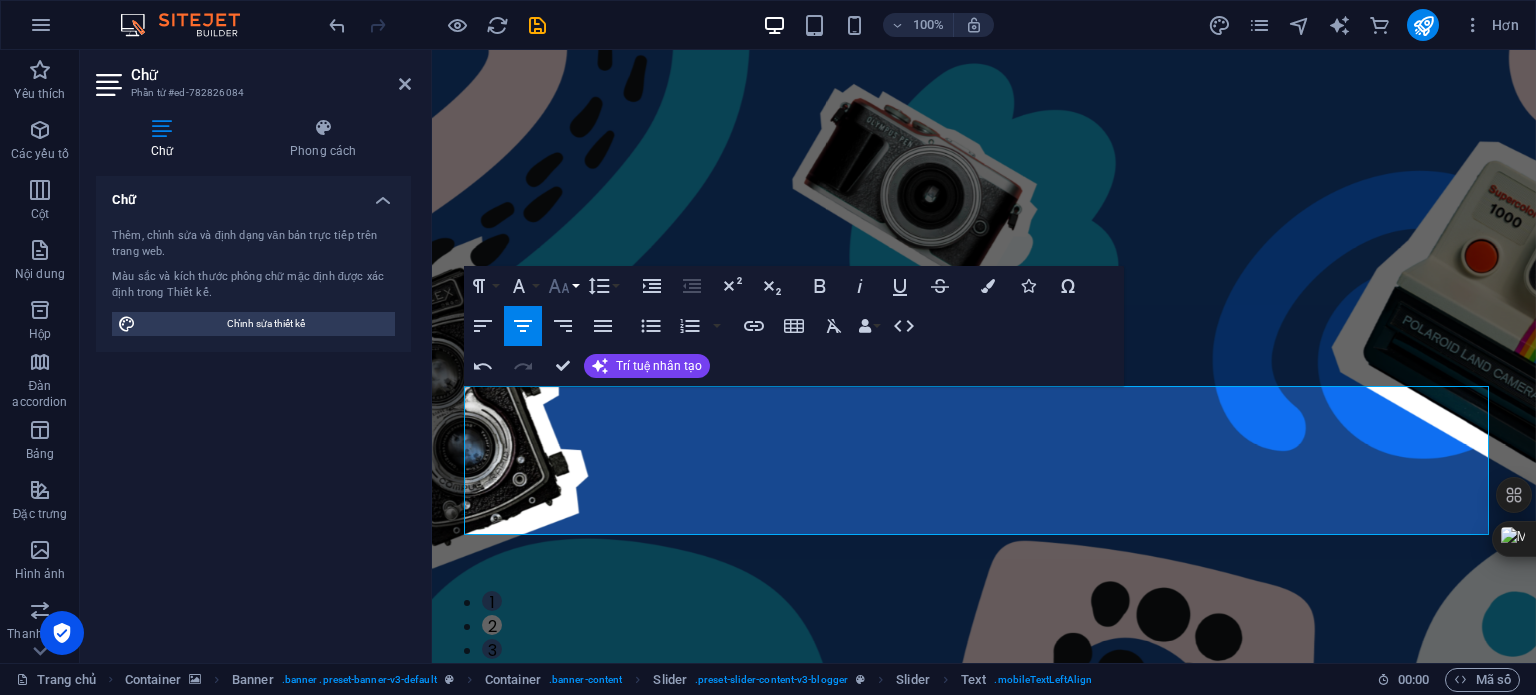 click 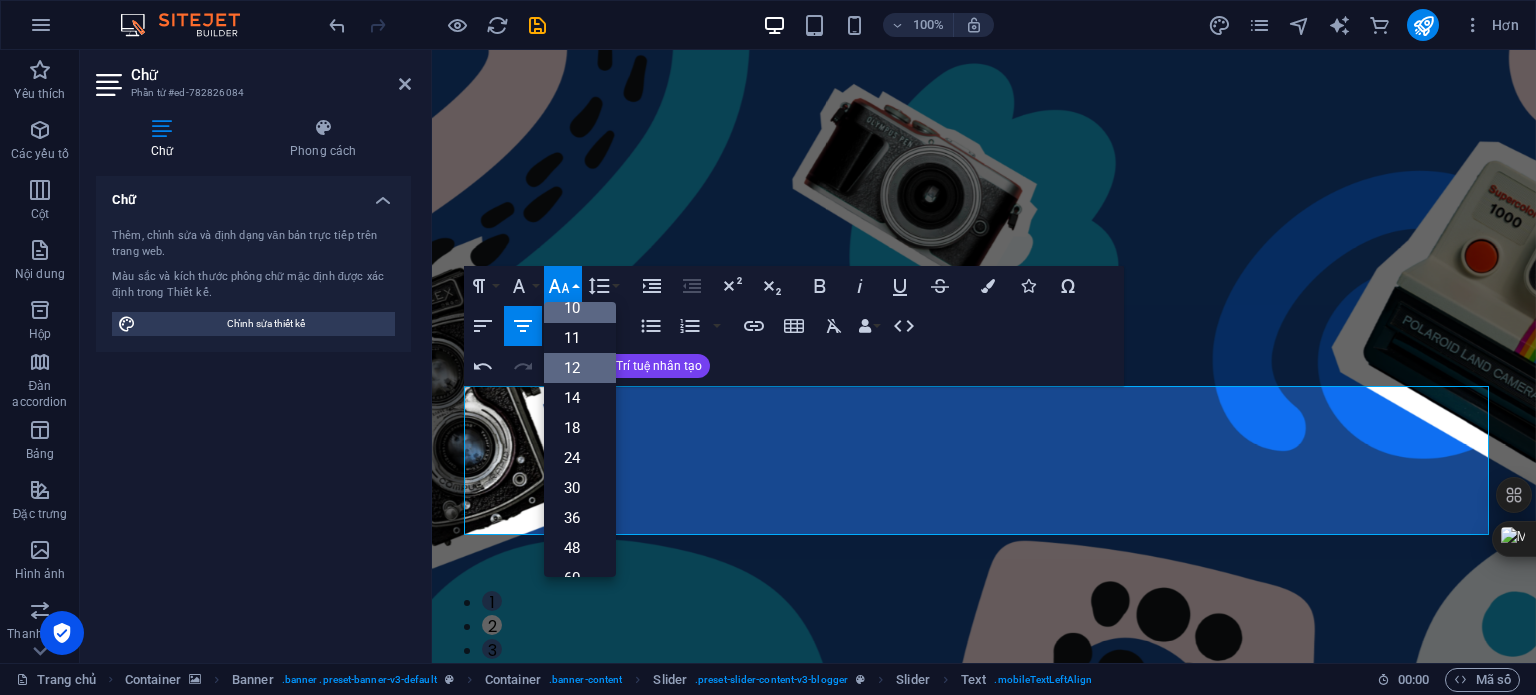 scroll, scrollTop: 43, scrollLeft: 0, axis: vertical 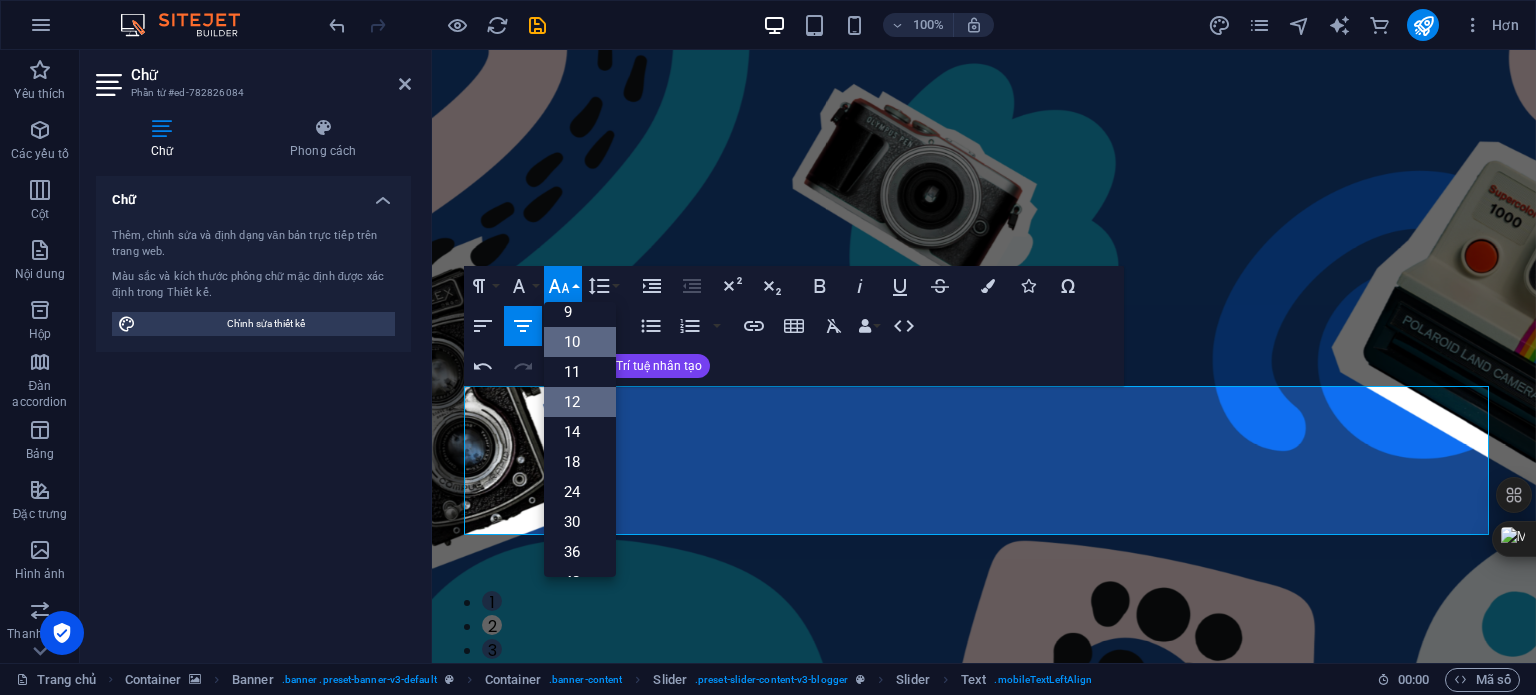 click on "10" at bounding box center (572, 342) 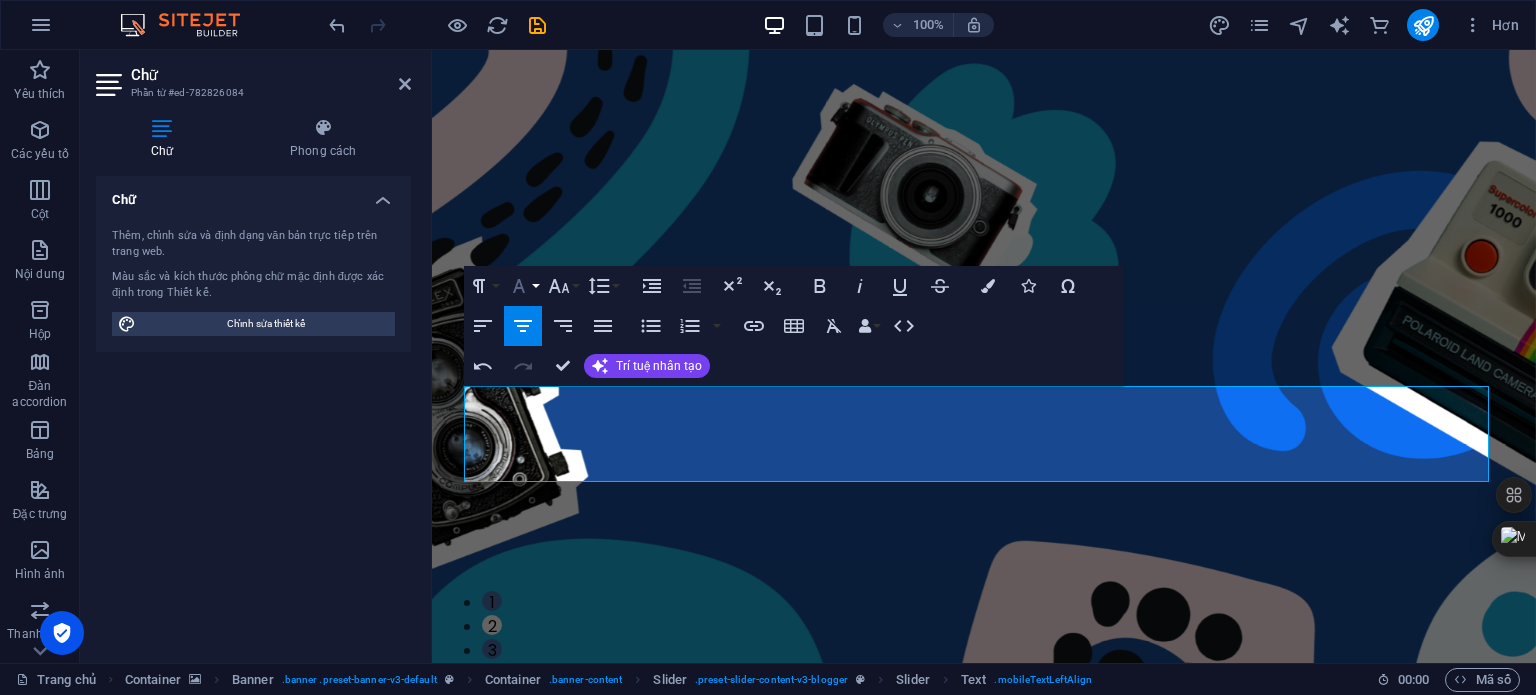 click on "Họ phông chữ" at bounding box center (523, 286) 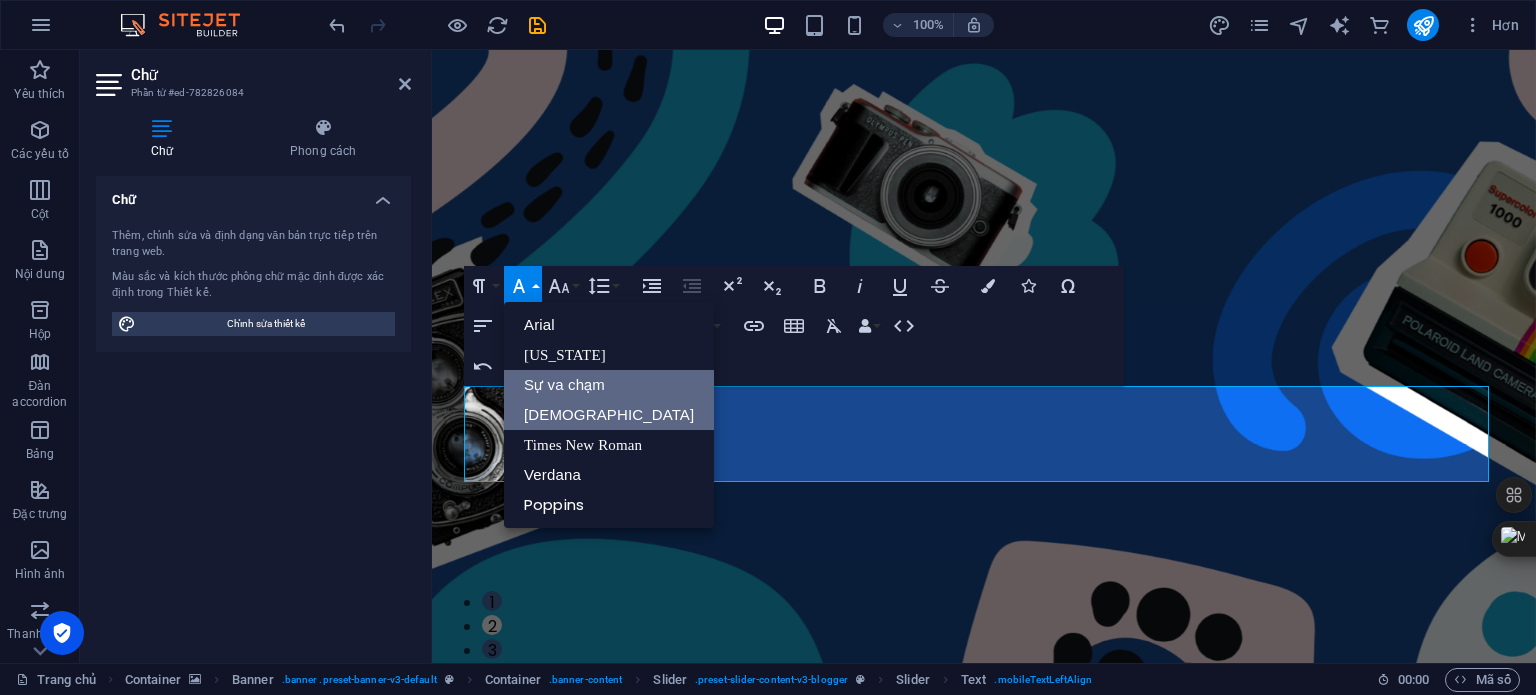 scroll, scrollTop: 0, scrollLeft: 0, axis: both 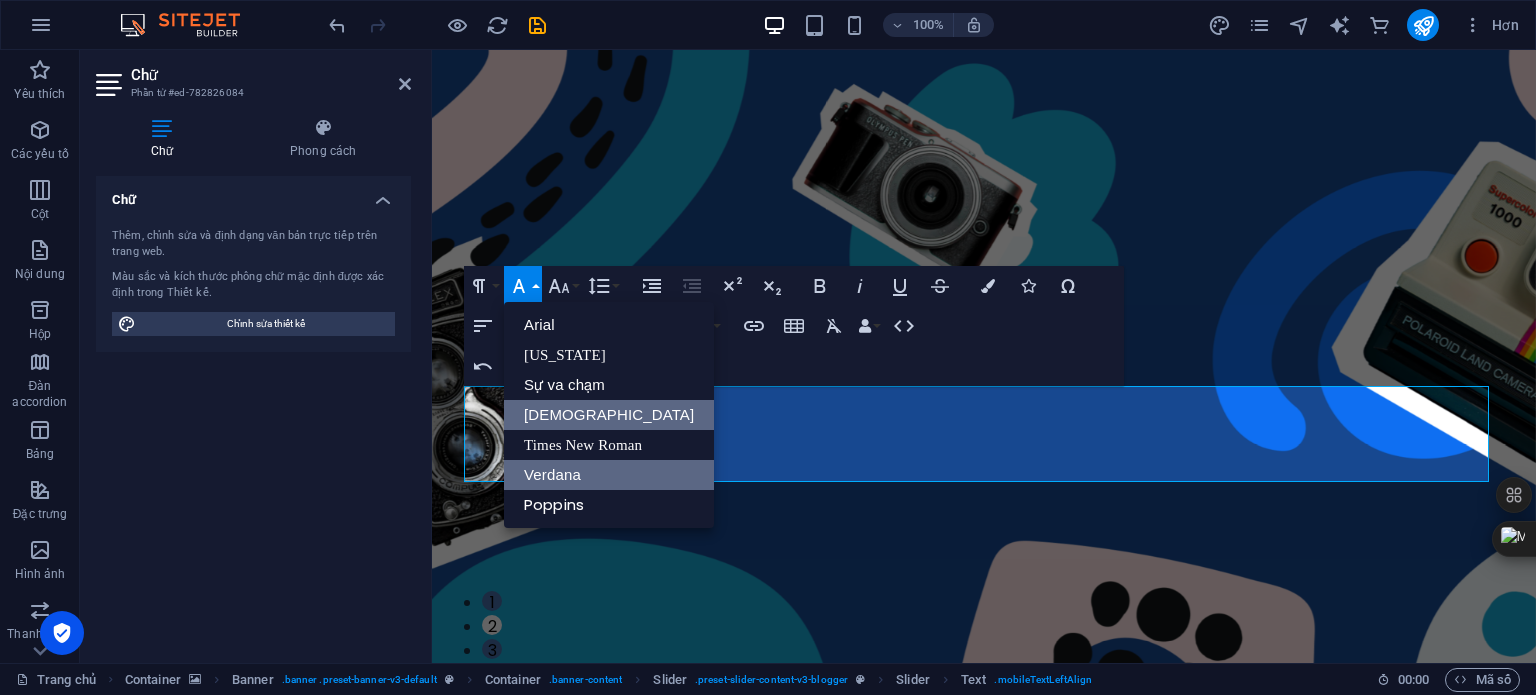 click on "Verdana" at bounding box center (552, 474) 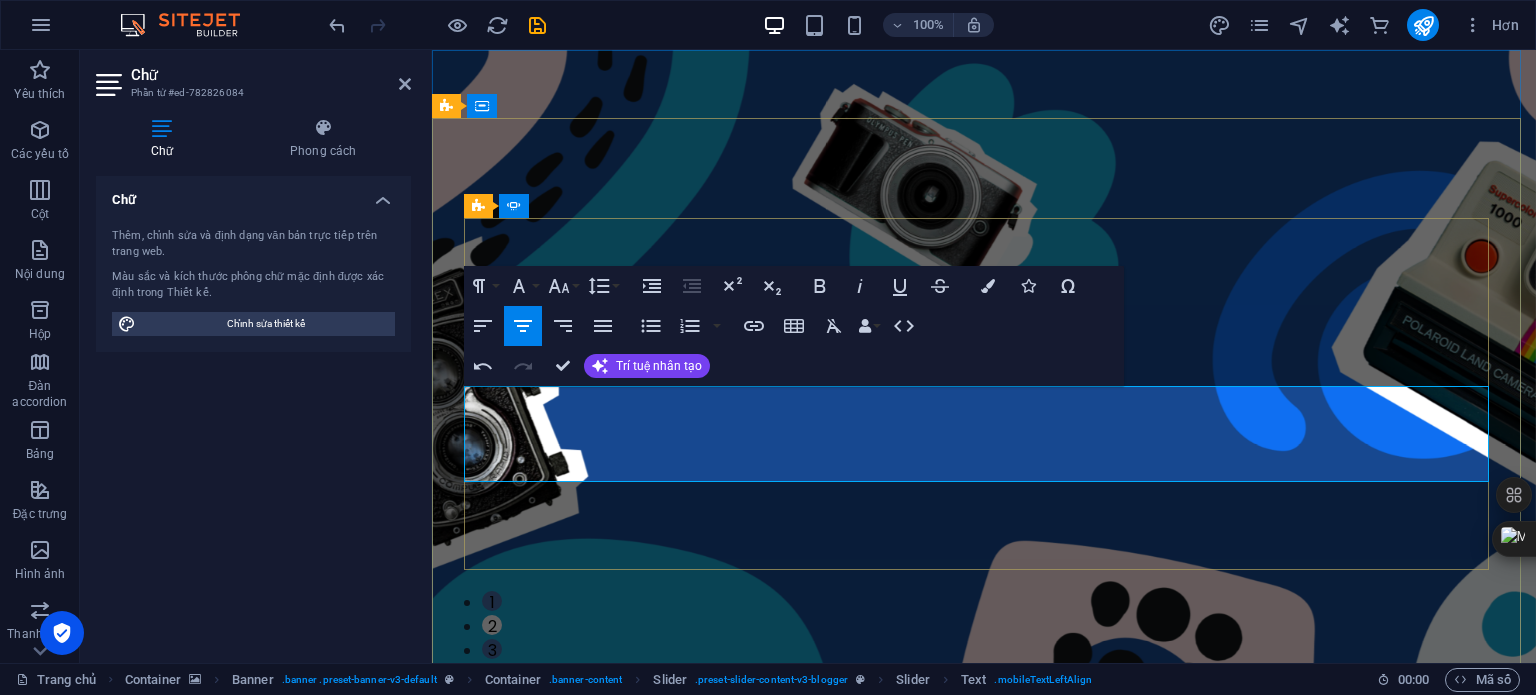 click on "Là  nơi bạn có thể tìm thấy những khoảng lặng yên bình giữa nhịp sống Hả. Mỗi bài viết là một câu chuyện nhỏ, một dòng cảm xúc nhẹ nhàng nhẹ nhàng nhẹ nhàng nhẹ nhàng nhẹ nhàng nhẹ nhàng nhẹ nhàng nhẹ nhàng nhẹ nhàng nhẹ nhàng nhẹ nhàng, giúp bạn kết nối với chính mình và tìm lại một bình yên trong tâm hồn. Với hơi hướng chữa lành và phát triển bản thân,"Yên" không chỉ là một blog mà còn là một người bạn đồng hành, nơi bạn có thể lắng nghe, cảm nhận và yêu thương chính mình hơn từng ngày." at bounding box center [-1074, 2042] 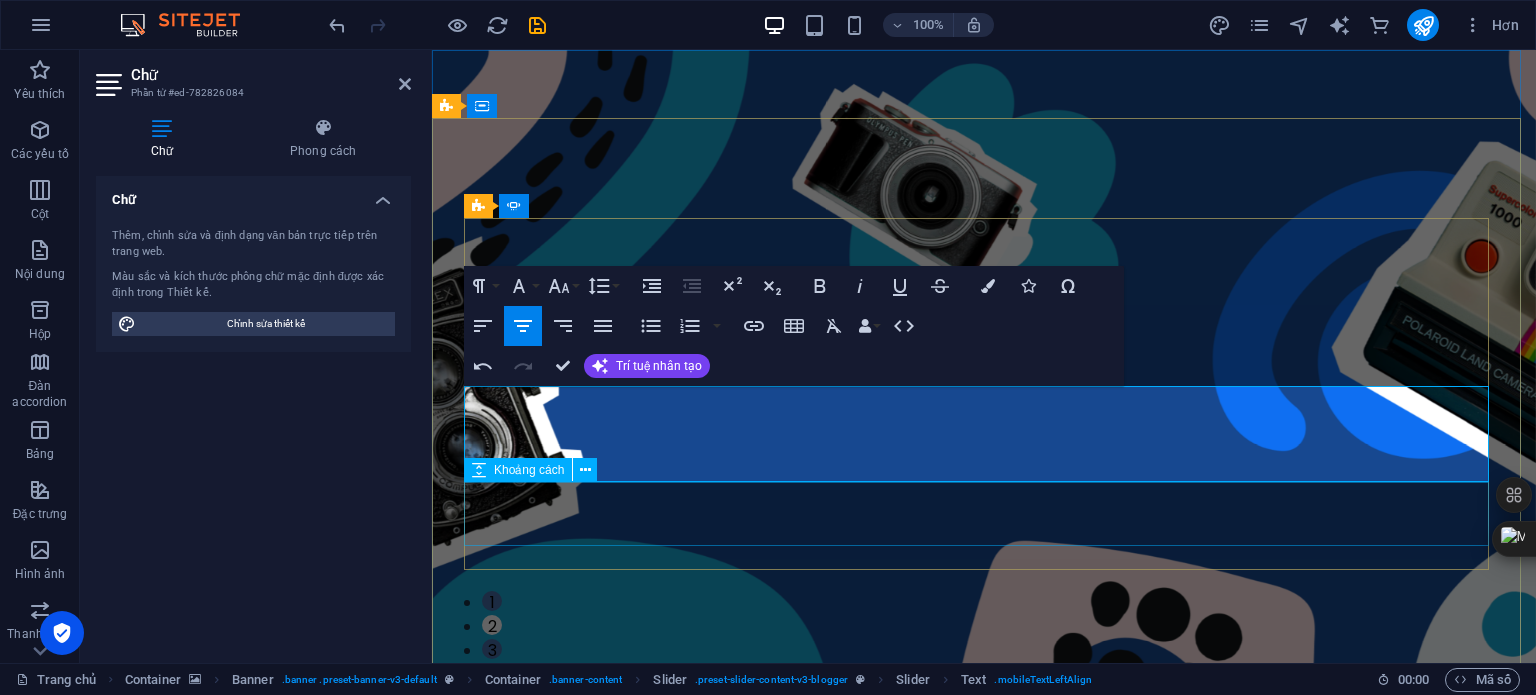 click at bounding box center [-1074, 2122] 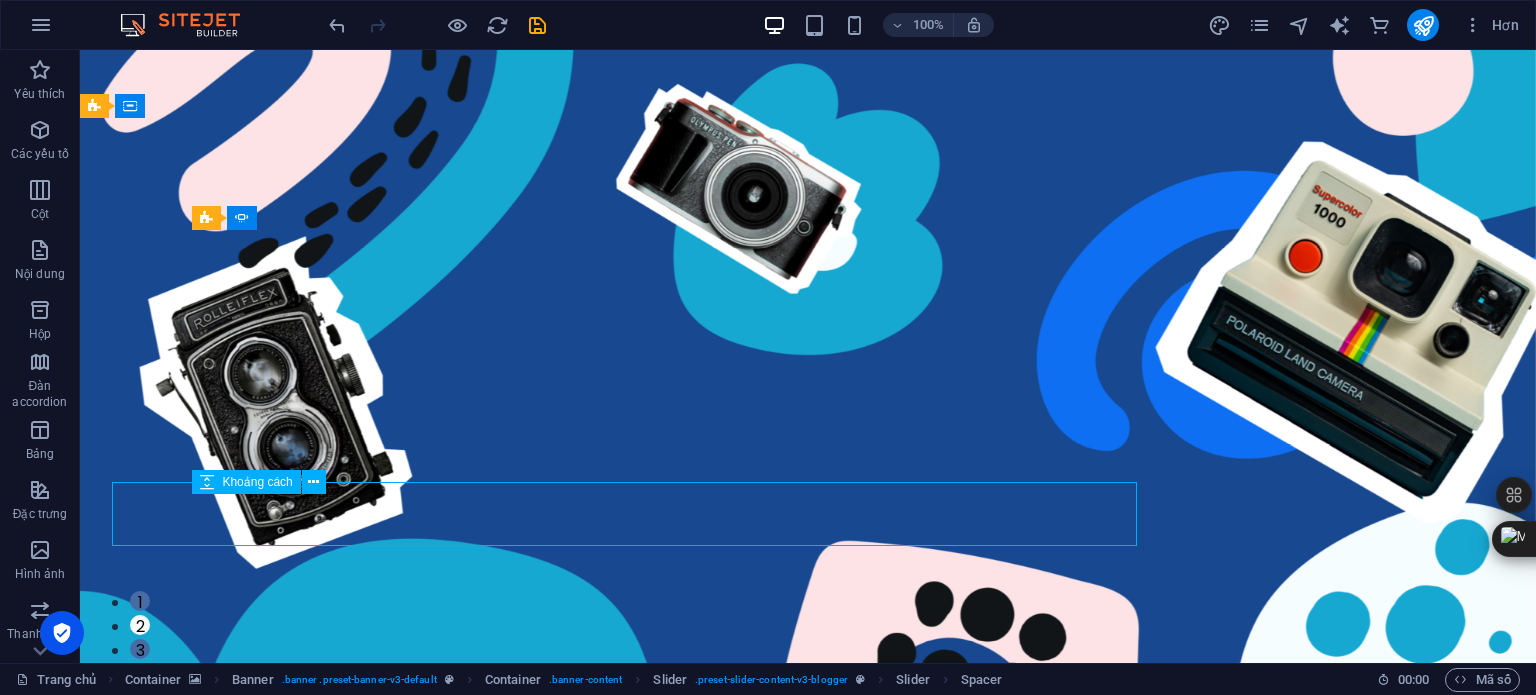 click at bounding box center [-1624, 2098] 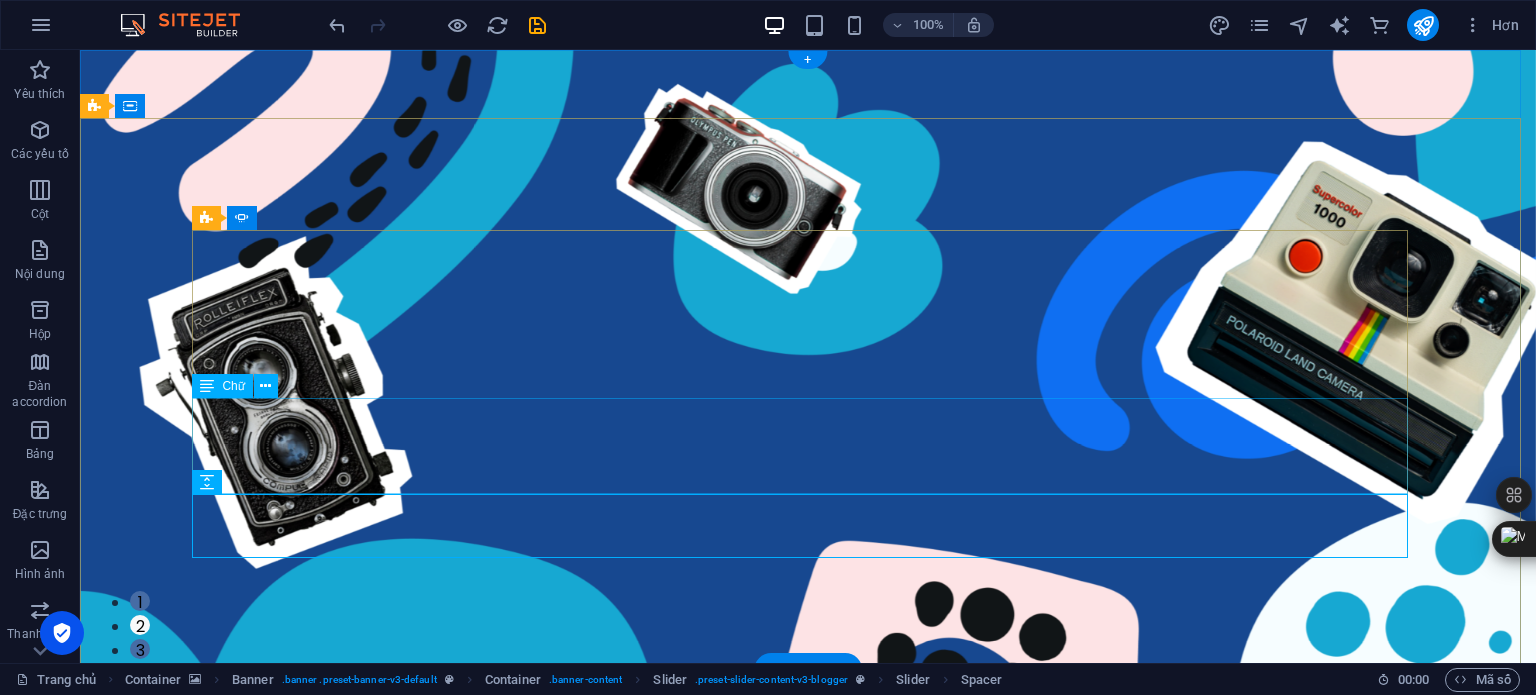 click on "Là  nơi bạn có thể tìm thấy những khoảng lặng yên bình giữa nhịp sống Hả. Mỗi bài viết là một câu chuyện nhỏ, một dòng cảm xúc nhẹ nhàng nhẹ nhàng nhẹ nhàng nhẹ nhàng nhẹ nhàng nhẹ nhàng nhẹ nhàng nhẹ nhàng nhẹ nhàng nhẹ nhàng nhẹ nhàng nhẹ nhàng, giúp bạn kết nối với chính mình và tìm lại một bình yên trong tâm hồn. Với hơi hướng chữa lành và phát triển bản thân,"Yên" không chỉ là một blog mà còn là một người bạn đồng hành, nơi bạn có thể lắng nghe, cảm nhận và yêu thương chính mình hơn từng ngày." at bounding box center (-1624, 2030) 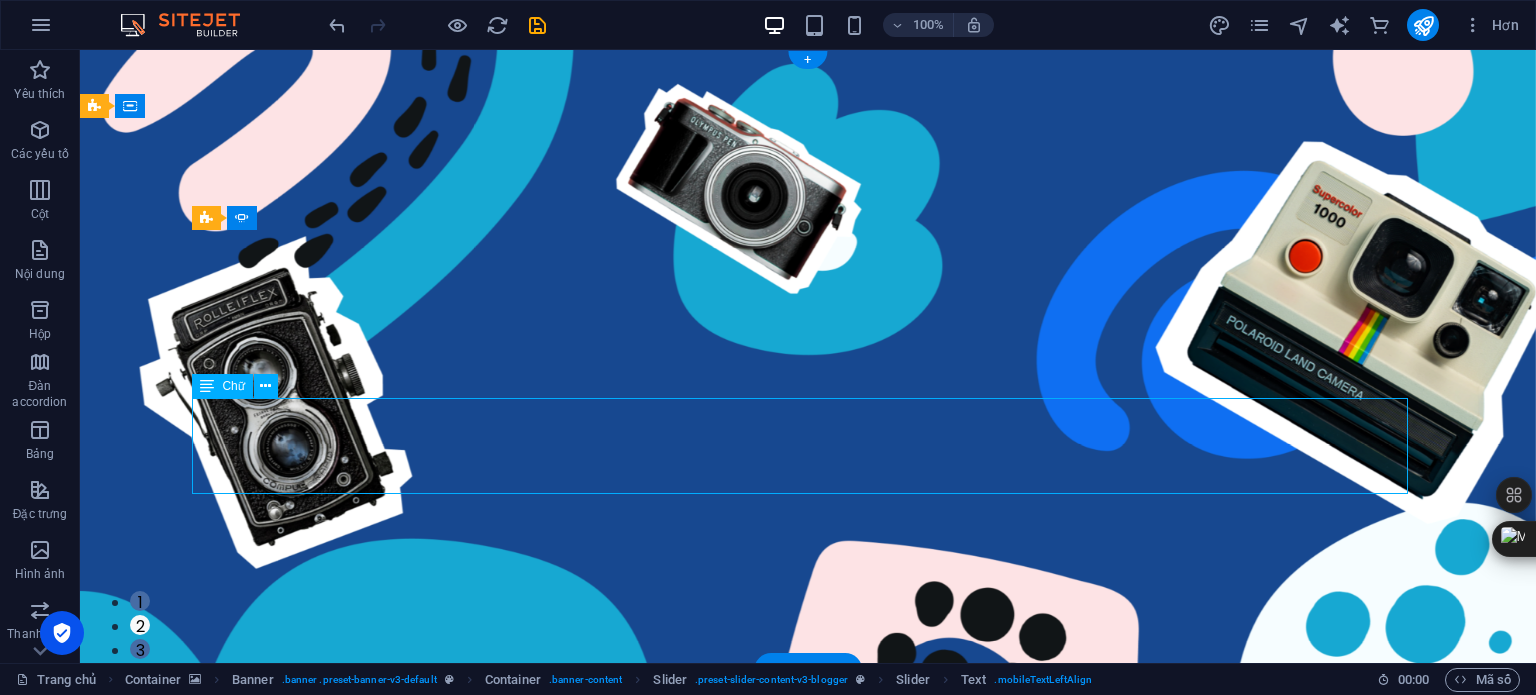 click on "Là  nơi bạn có thể tìm thấy những khoảng lặng yên bình giữa nhịp sống Hả. Mỗi bài viết là một câu chuyện nhỏ, một dòng cảm xúc nhẹ nhàng nhẹ nhàng nhẹ nhàng nhẹ nhàng nhẹ nhàng nhẹ nhàng nhẹ nhàng nhẹ nhàng nhẹ nhàng nhẹ nhàng nhẹ nhàng nhẹ nhàng, giúp bạn kết nối với chính mình và tìm lại một bình yên trong tâm hồn. Với hơi hướng chữa lành và phát triển bản thân,"Yên" không chỉ là một blog mà còn là một người bạn đồng hành, nơi bạn có thể lắng nghe, cảm nhận và yêu thương chính mình hơn từng ngày." at bounding box center (-1624, 2030) 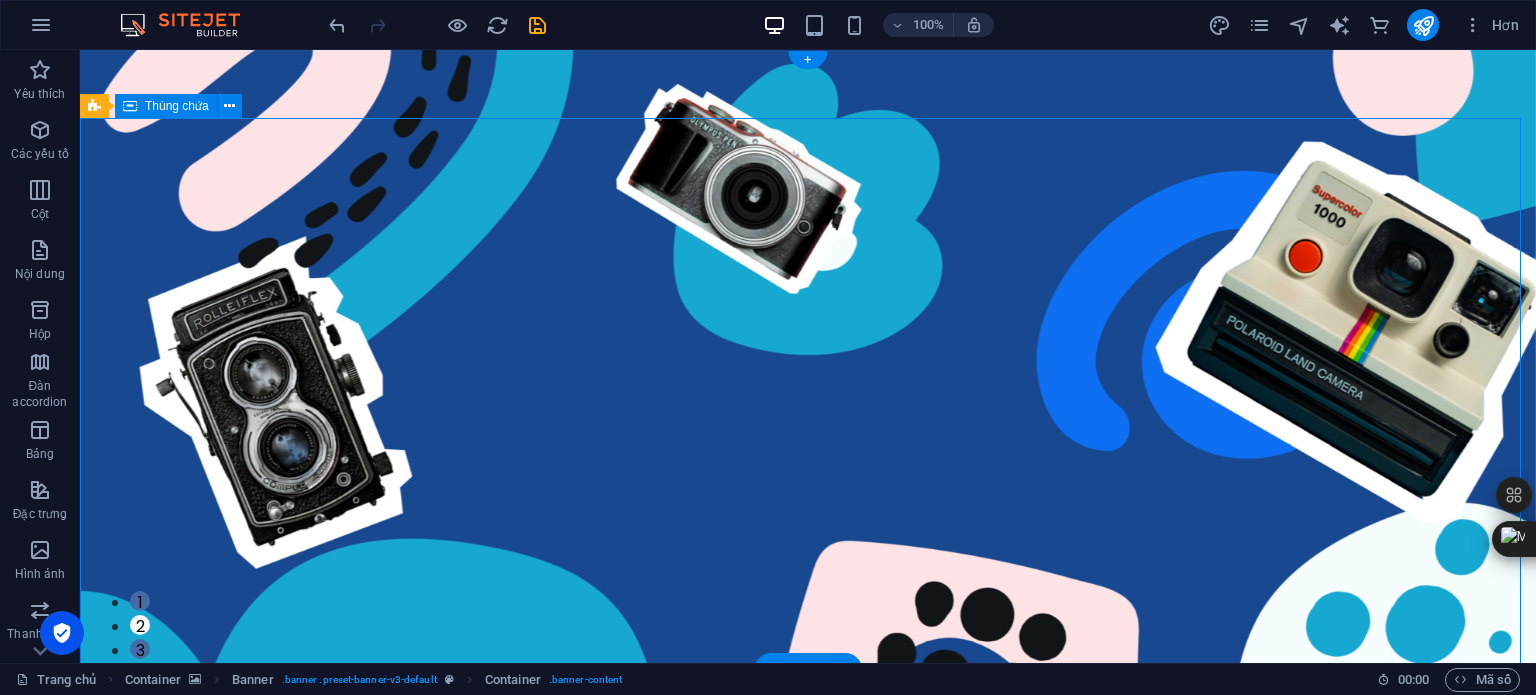 drag, startPoint x: 189, startPoint y: 427, endPoint x: 349, endPoint y: 429, distance: 160.0125 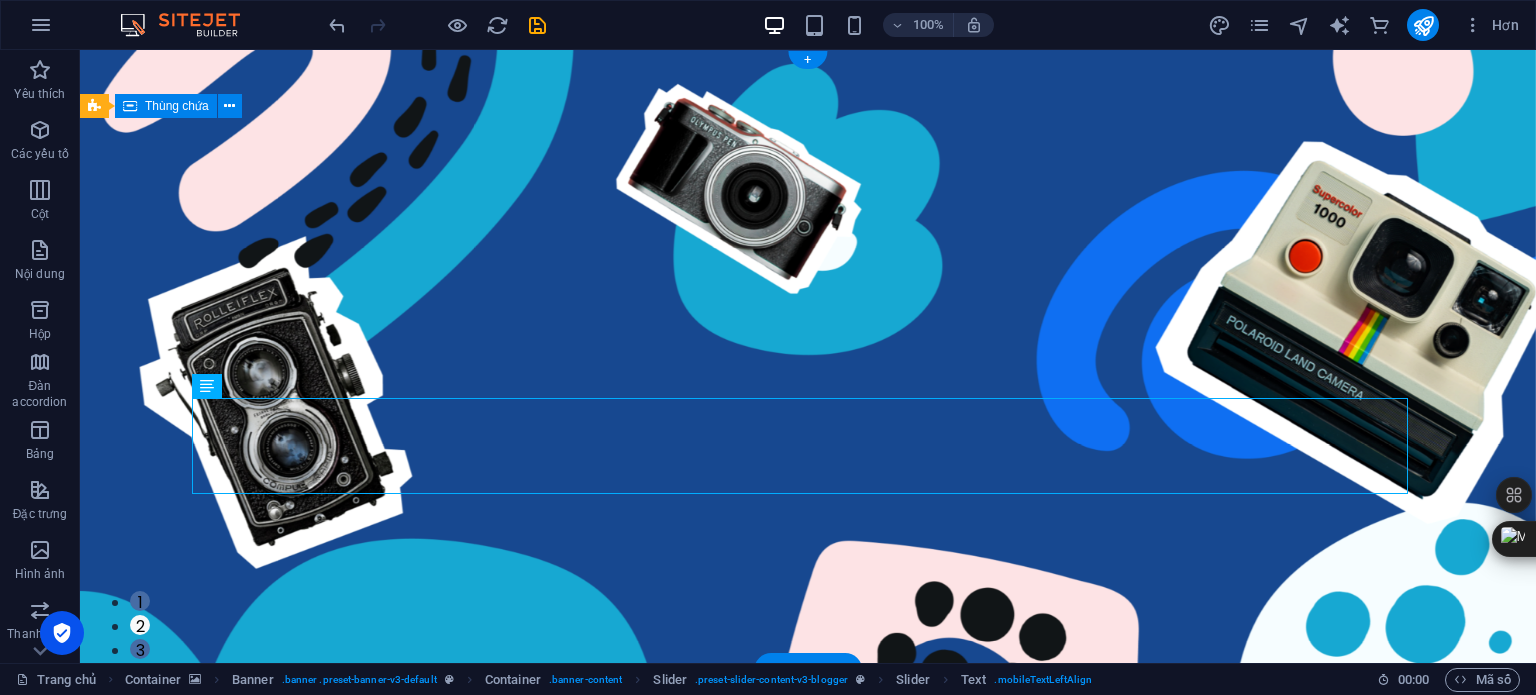 click on "Là  nơi bạn có thể tìm thấy những khoảng lặng yên bình giữa nhịp sống Hả. Mỗi bài viết là một câu chuyện nhỏ, một dòng cảm xúc nhẹ nhàng nhẹ nhàng nhẹ nhàng nhẹ nhàng nhẹ nhàng nhẹ nhàng nhẹ nhàng nhẹ nhàng nhẹ nhàng nhẹ nhàng nhẹ nhàng nhẹ nhàng, giúp bạn kết nối với chính mình và tìm lại một bình yên trong tâm hồn. Với hơi hướng chữa lành và phát triển bản thân,"Yên" không chỉ là một blog mà còn là một người bạn đồng hành, nơi bạn có thể lắng nghe, cảm nhận và yêu thương chính mình hơn từng ngày." at bounding box center [-1624, 2030] 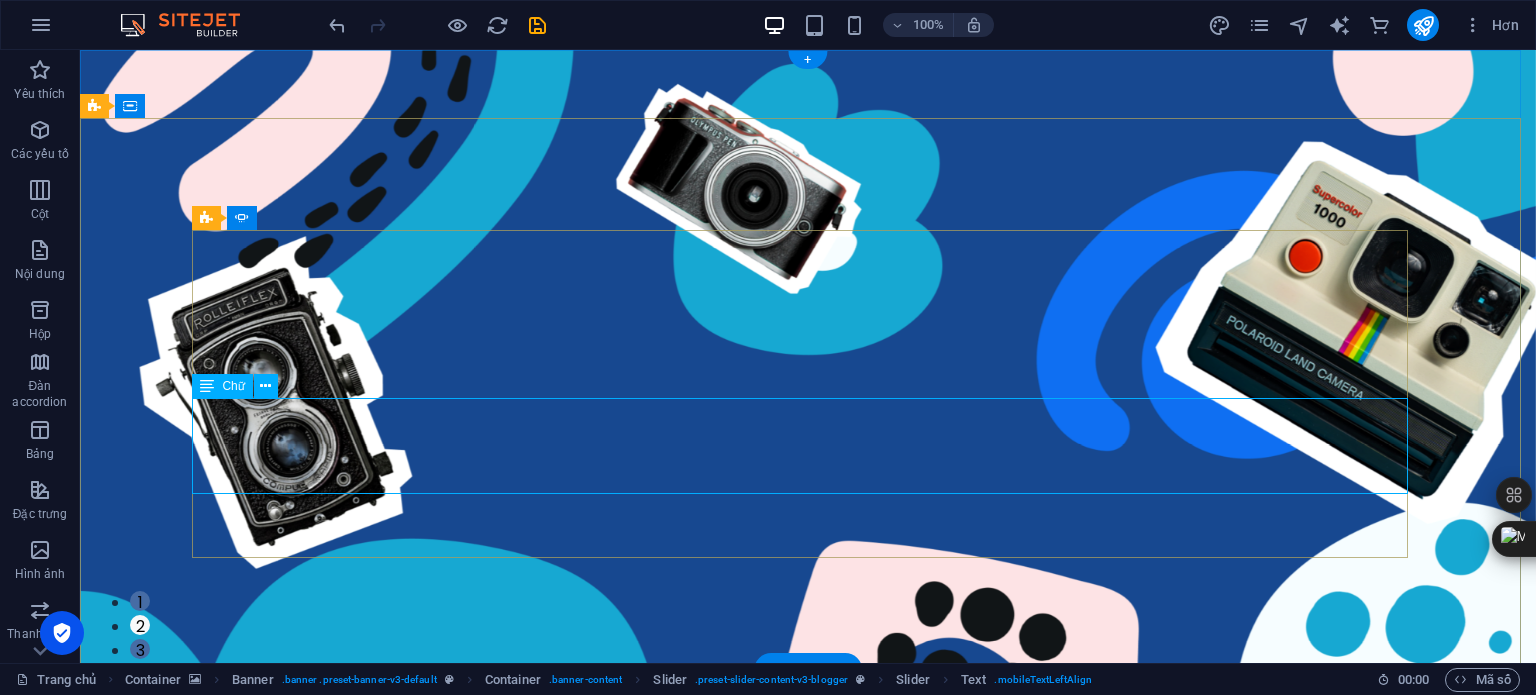 drag, startPoint x: 1408, startPoint y: 447, endPoint x: 1304, endPoint y: 435, distance: 104.69002 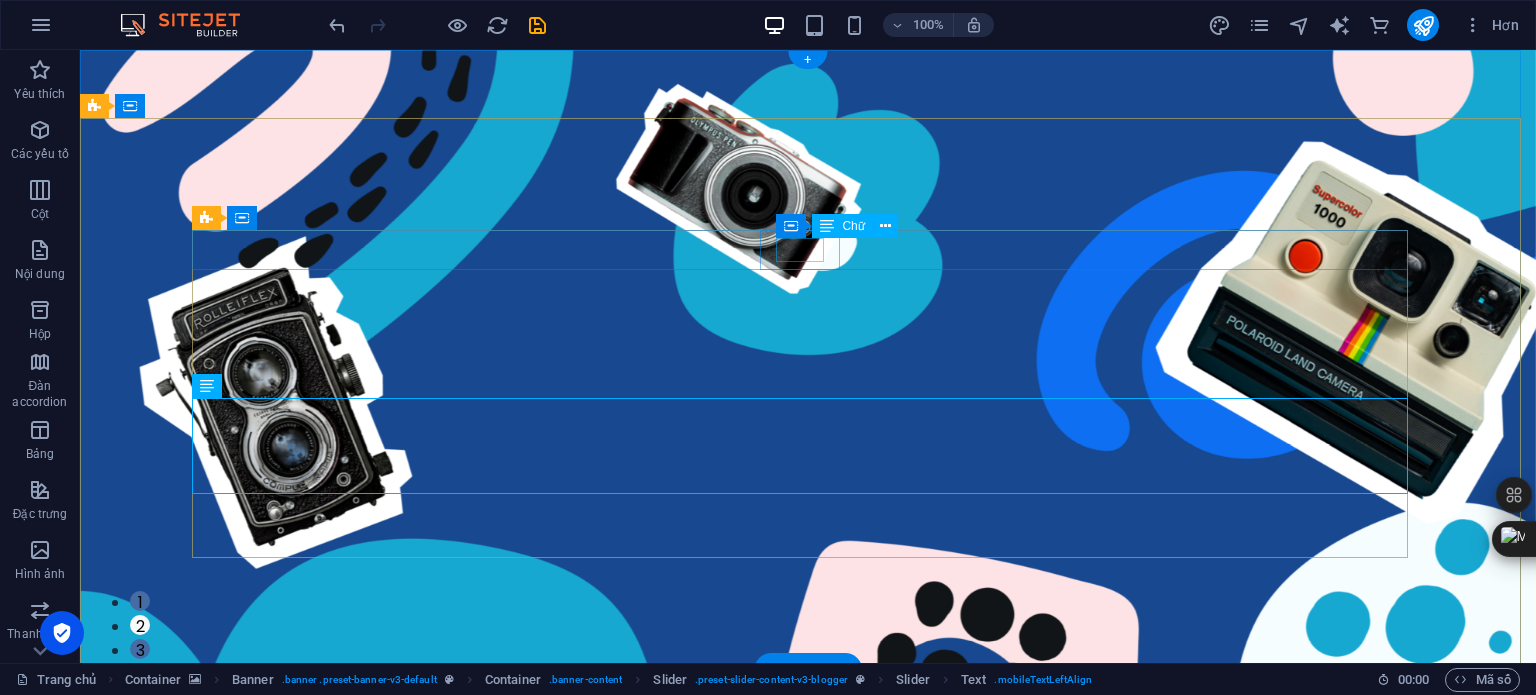 click on "DU LỊCH" at bounding box center (-1624, 1846) 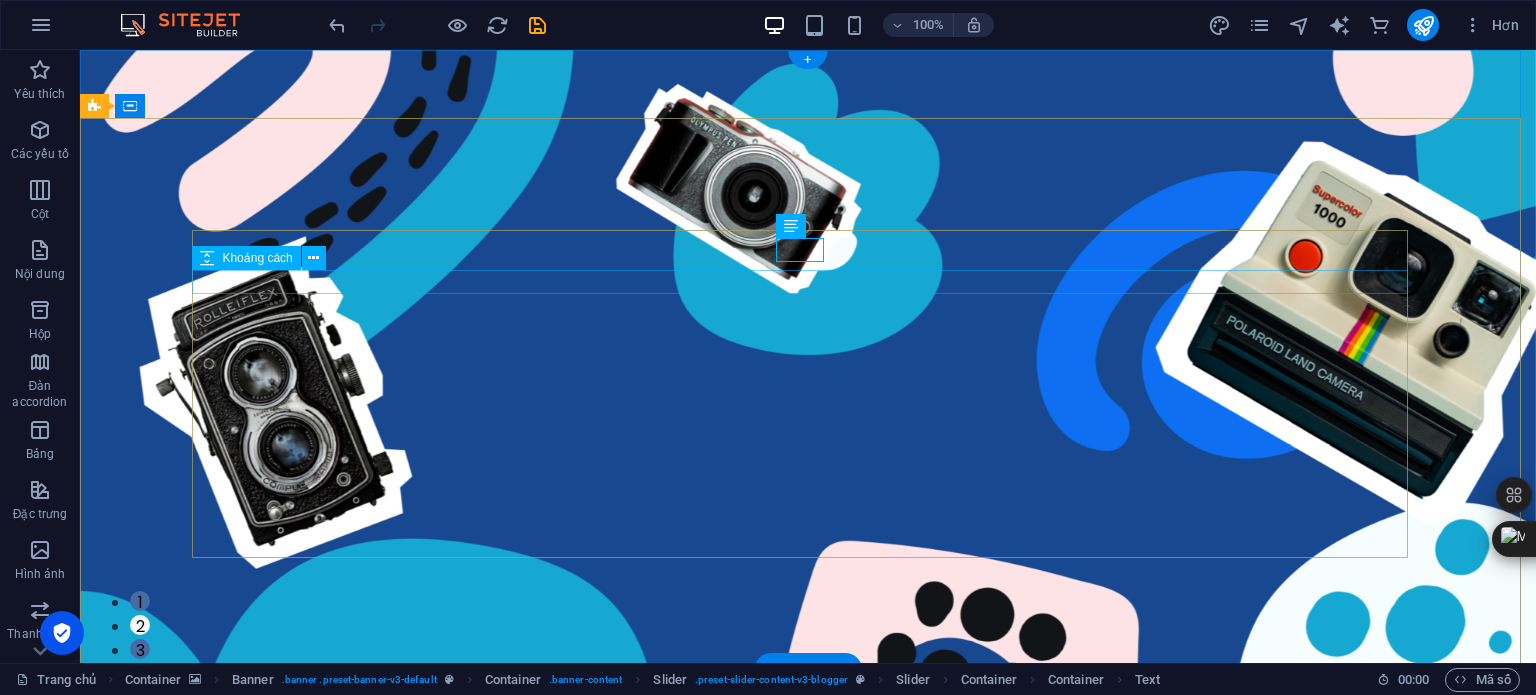 click at bounding box center [-1624, 1878] 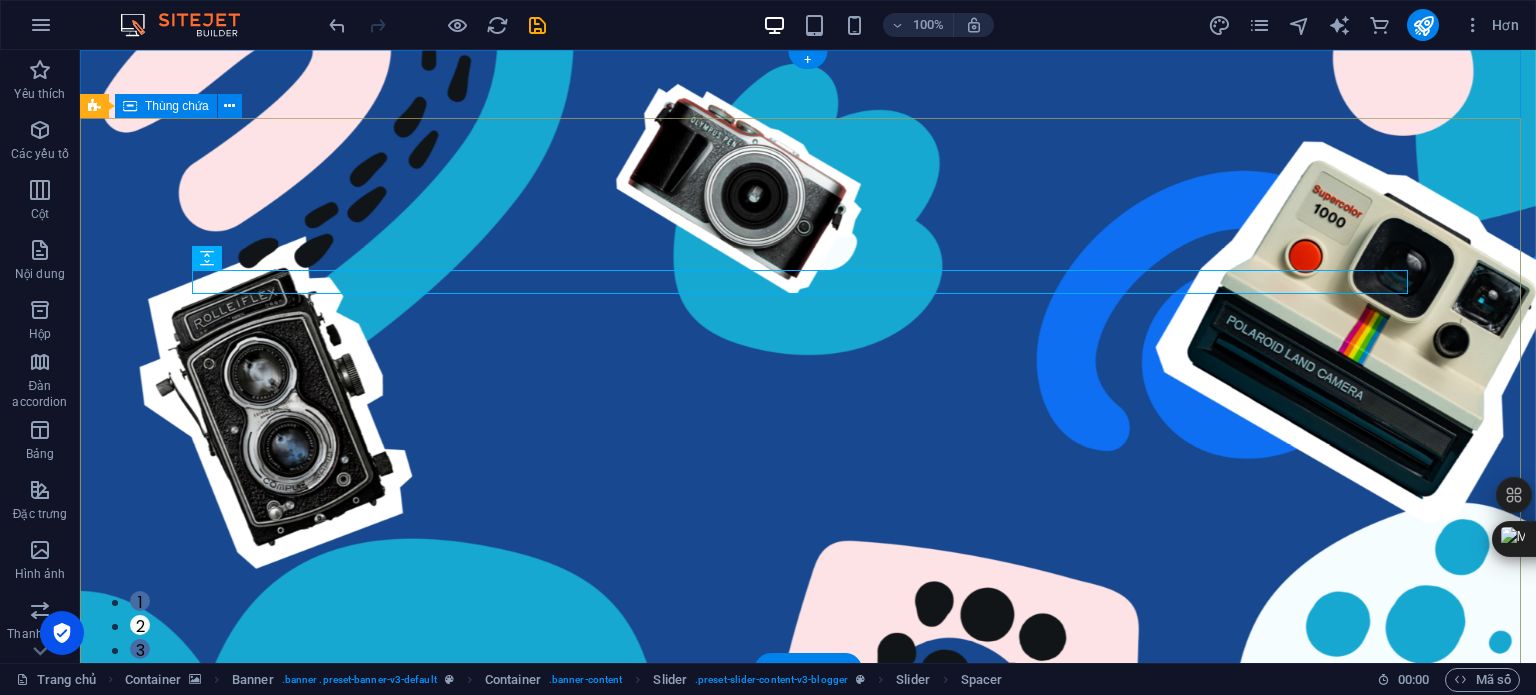 click on "CÔNG NGHỆ Sử dụng công nghệ để sống khỏe mạnh hơn Công nghệ ngày nay có thể cải thiện chất lượng cuộc sống của bạn như thế nào và khi nào cần thận trọng khi sử dụng công nghệ CUỘC PHIÊU LƯU Làm thế nào để tìm được nơi trú ẩn trong thời kỳ hỗn loạn Phương pháp đã được chứng minh giúp bạn tìm được khoảng nghỉ và khoảnh khắc yên tĩnh để nạp lại năng lượng   trong cuộc sống căng thẳng ngày nay. DU LỊCH Yên  Là   CÔNG NGHỆ Sử dụng công nghệ để sống khỏe mạnh hơn Công nghệ ngày nay có thể cải thiện chất lượng cuộc sống của bạn như thế nào và khi nào cần cẩn thận khi sử dụng công nghệ CUỘC PHIÊU LƯU Làm thế nào để tìm được nơi ẩn náu trong bất kỳ loại thuốc nào trong cuộc sống căng thẳng ngày nay. 1 2 3" at bounding box center [808, 1166] 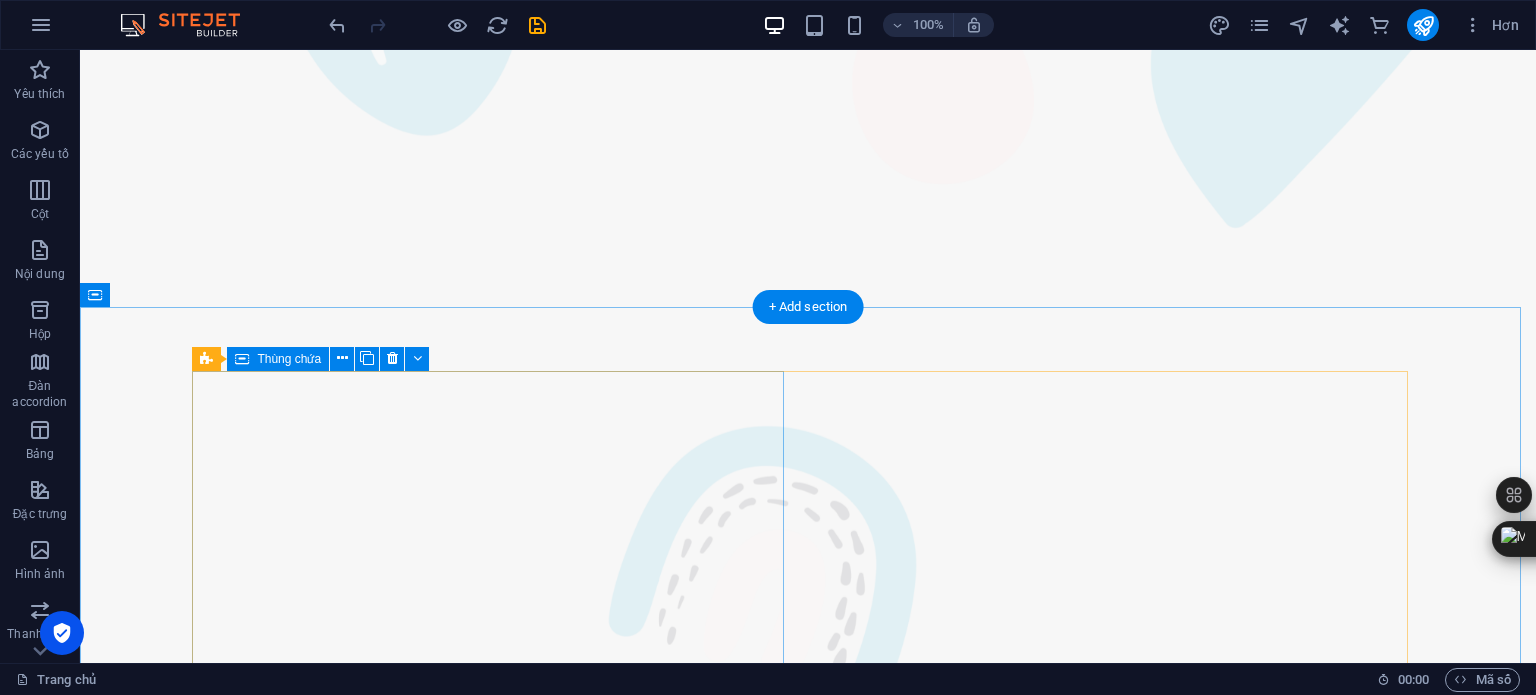 scroll, scrollTop: 3000, scrollLeft: 0, axis: vertical 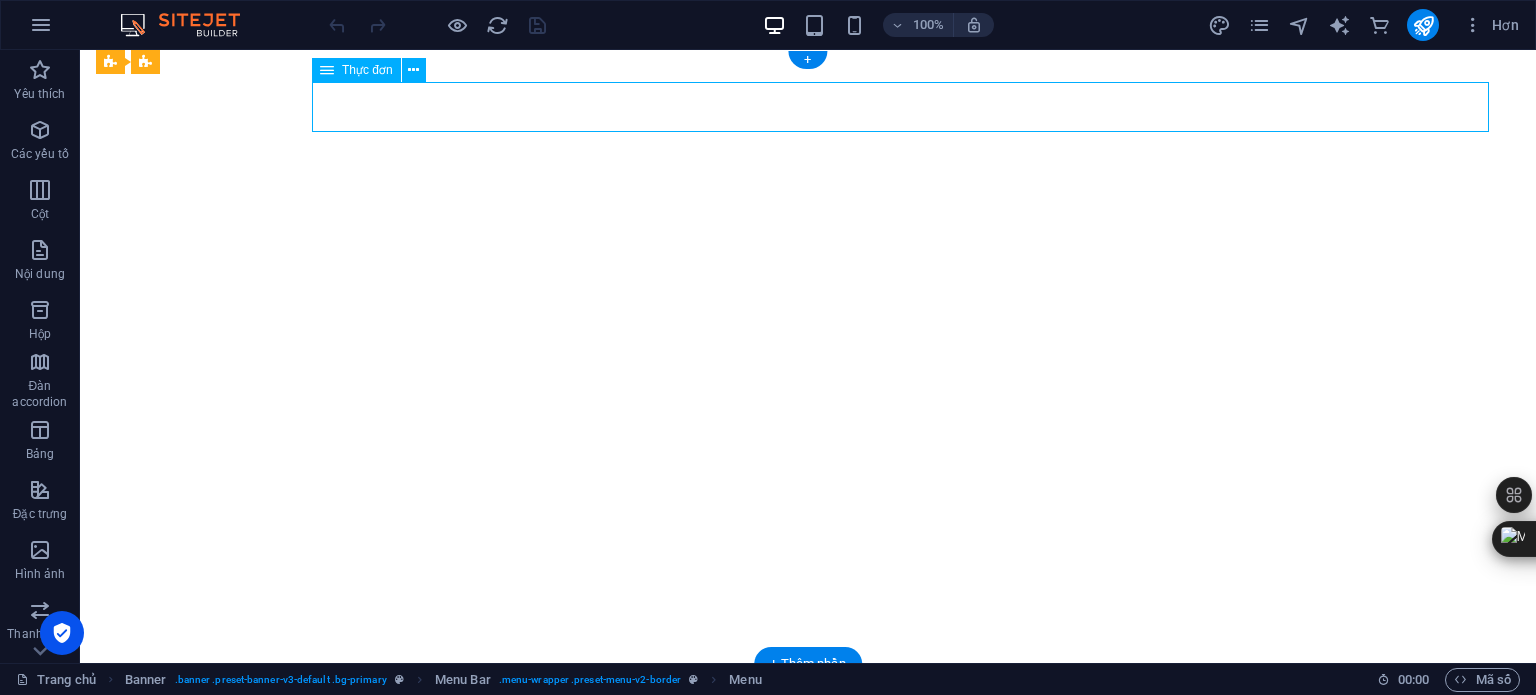 select 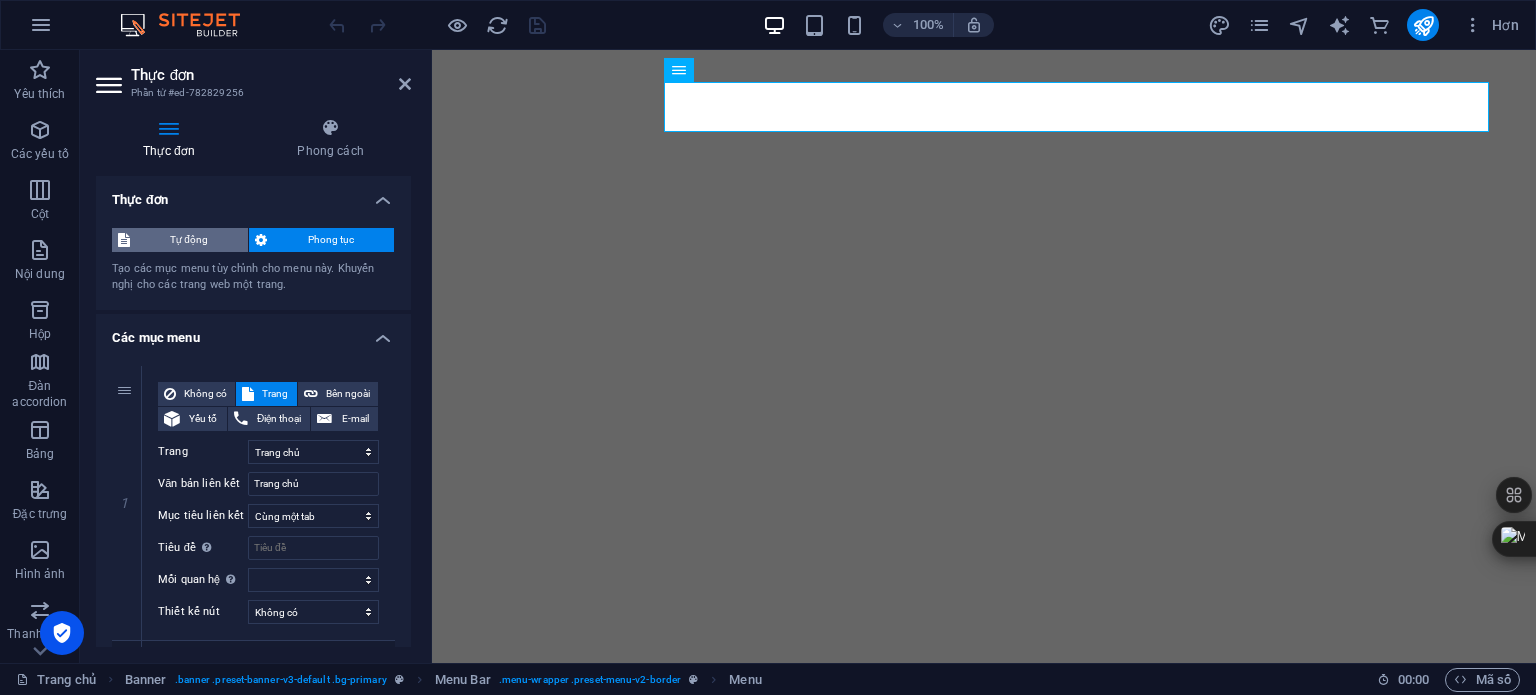 click on "Tự động" at bounding box center (189, 240) 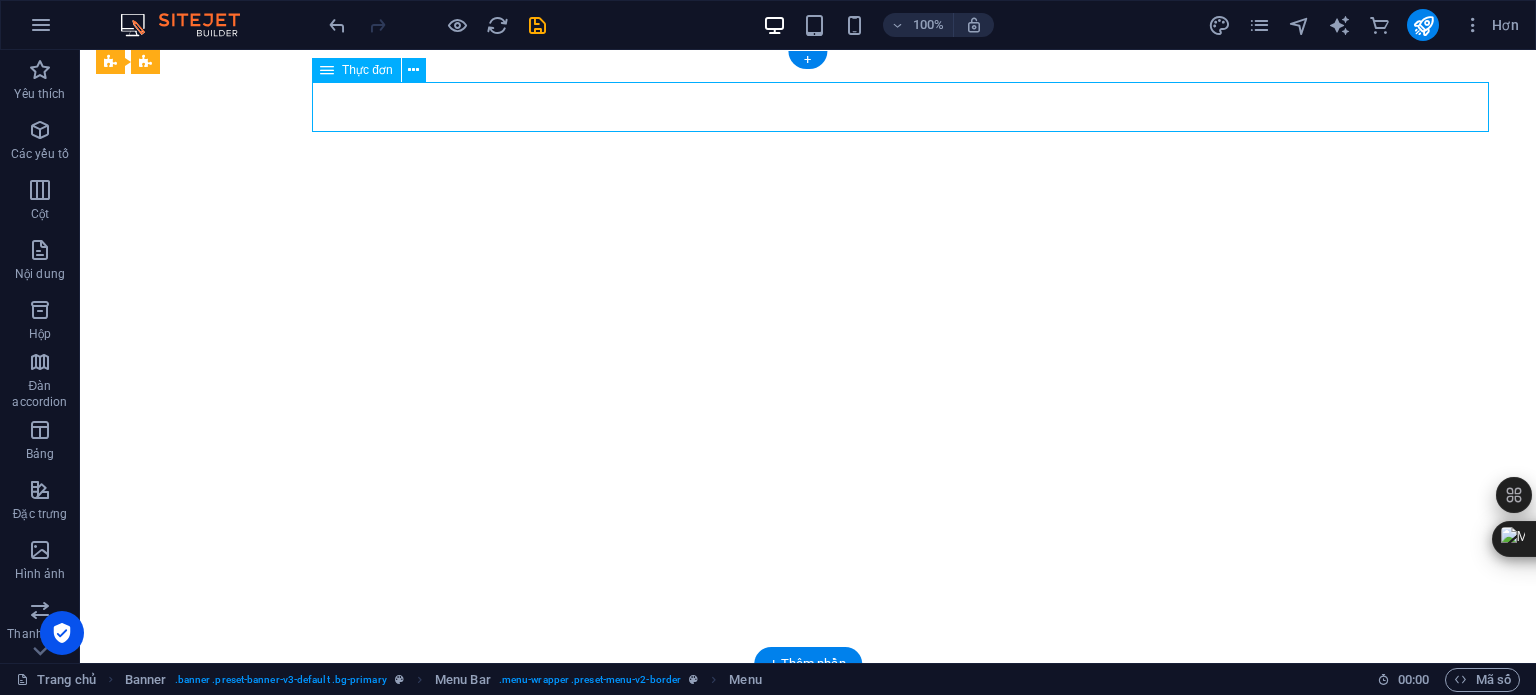 select 